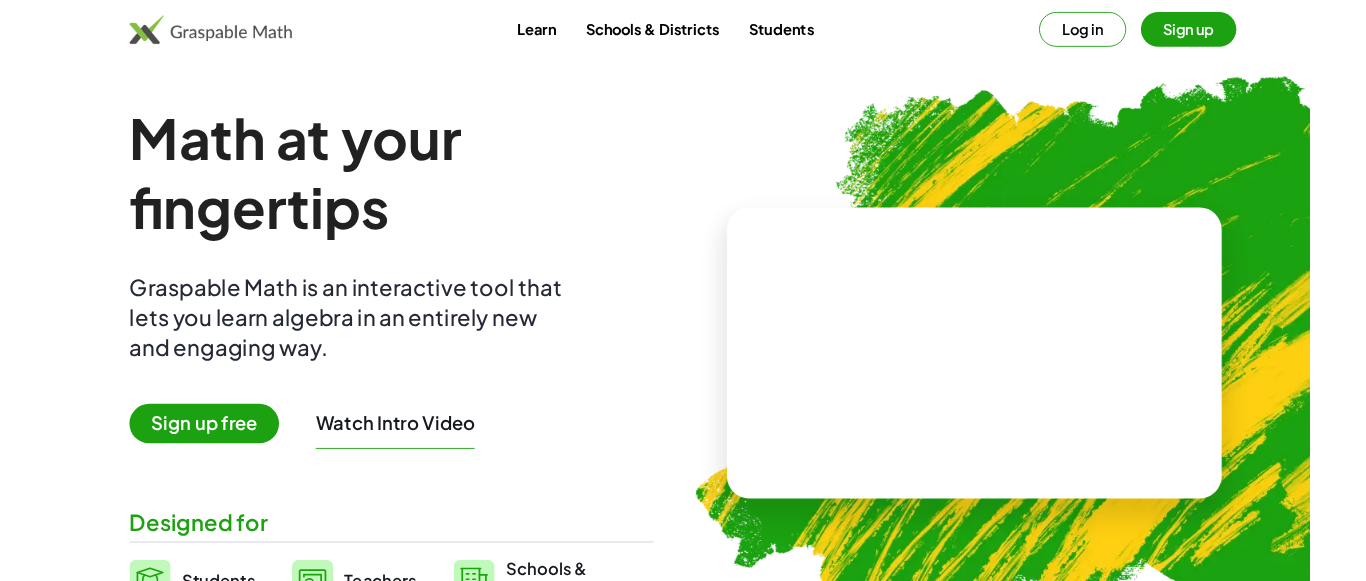 scroll, scrollTop: 0, scrollLeft: 0, axis: both 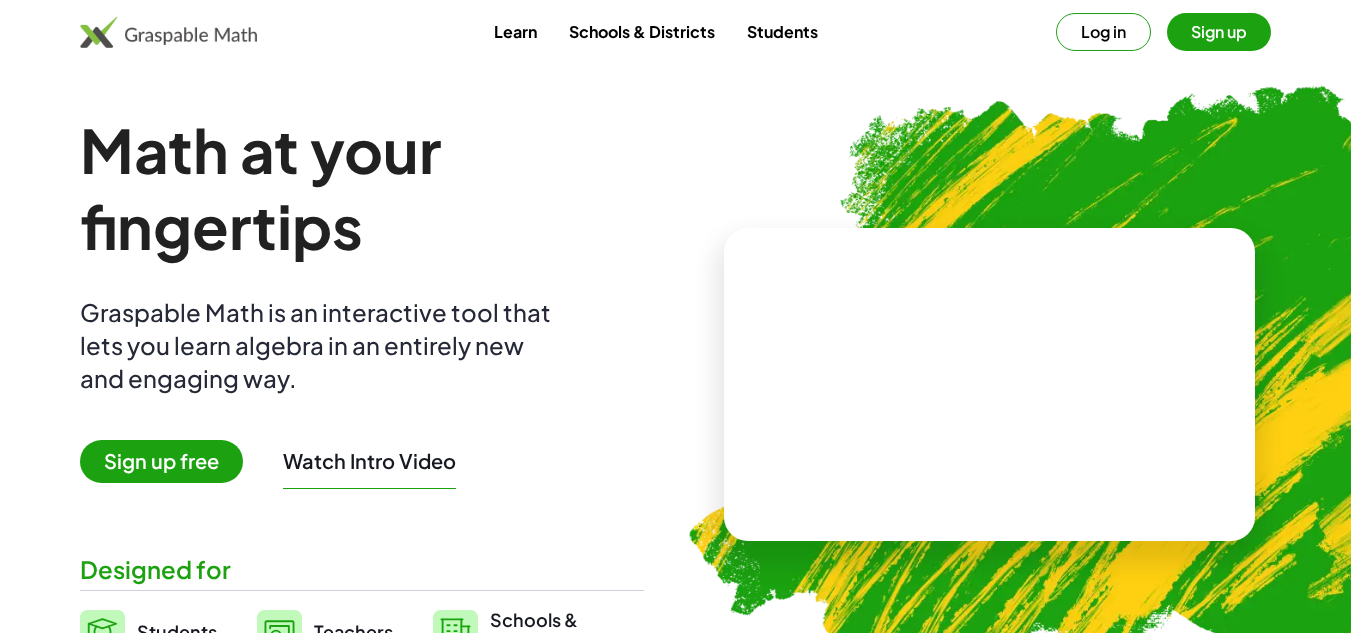 click on "Sign up free" at bounding box center [161, 461] 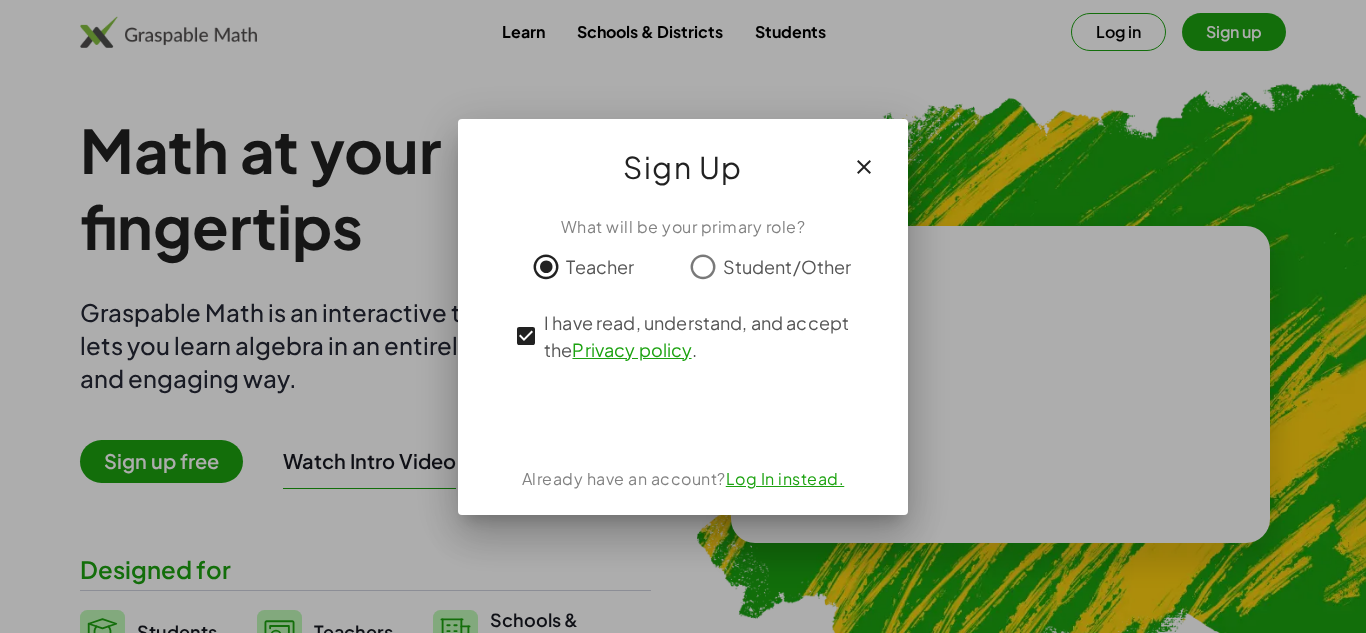 click on "Log In instead." at bounding box center (785, 478) 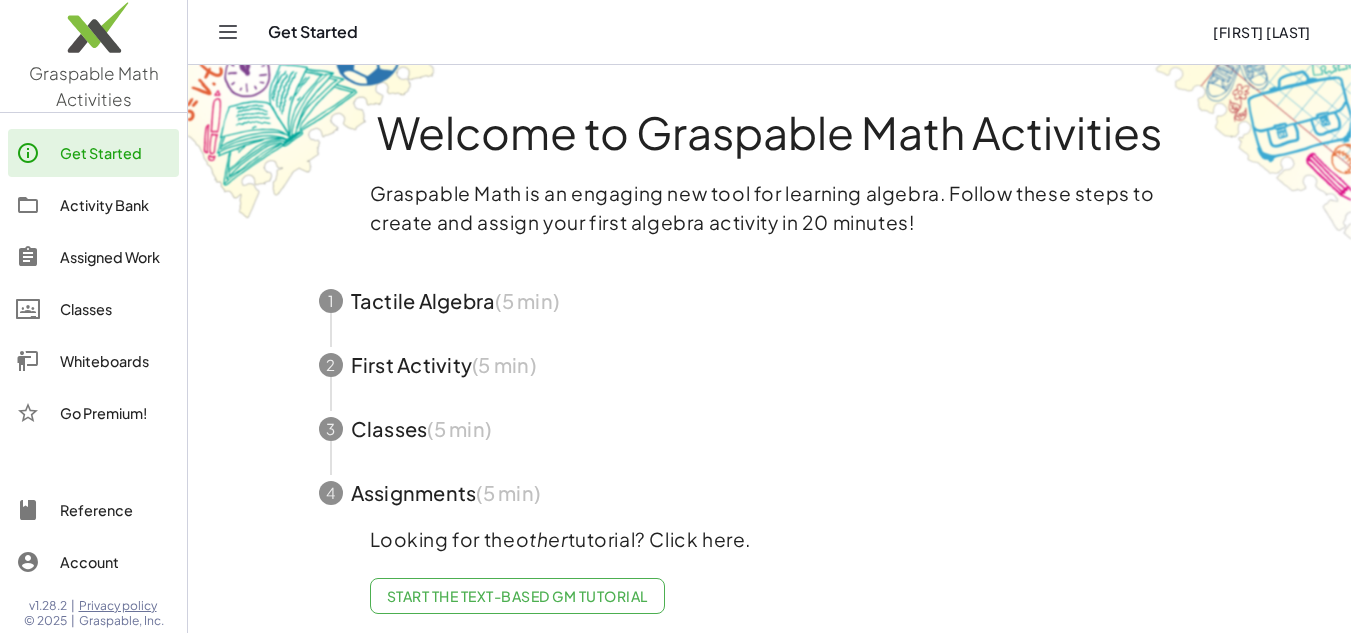 click on "Start the Text-based GM Tutorial" 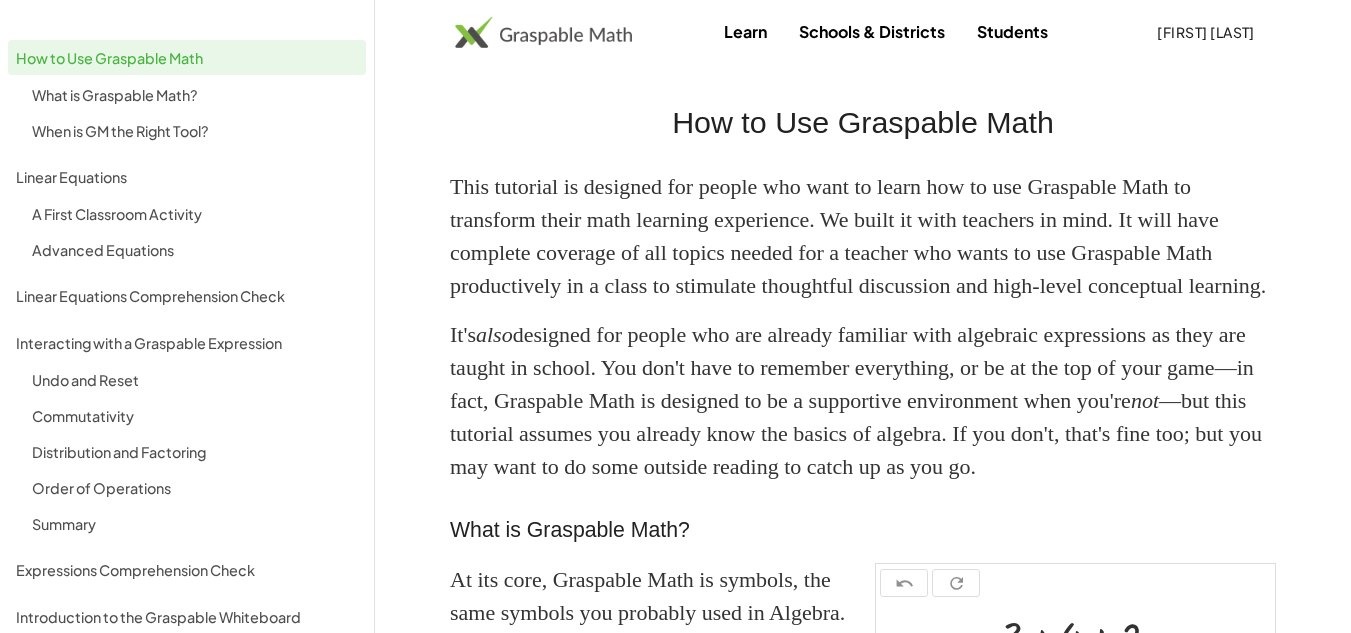 click at bounding box center [543, 32] 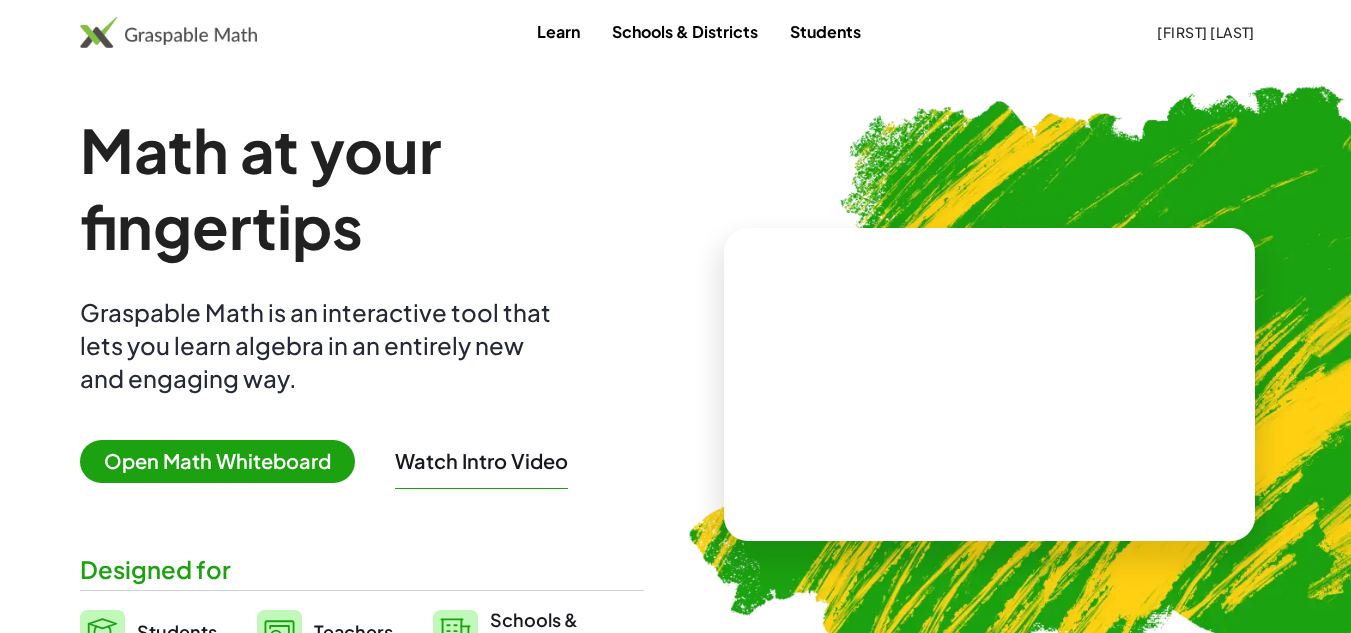 click on "Open Math Whiteboard" at bounding box center (217, 461) 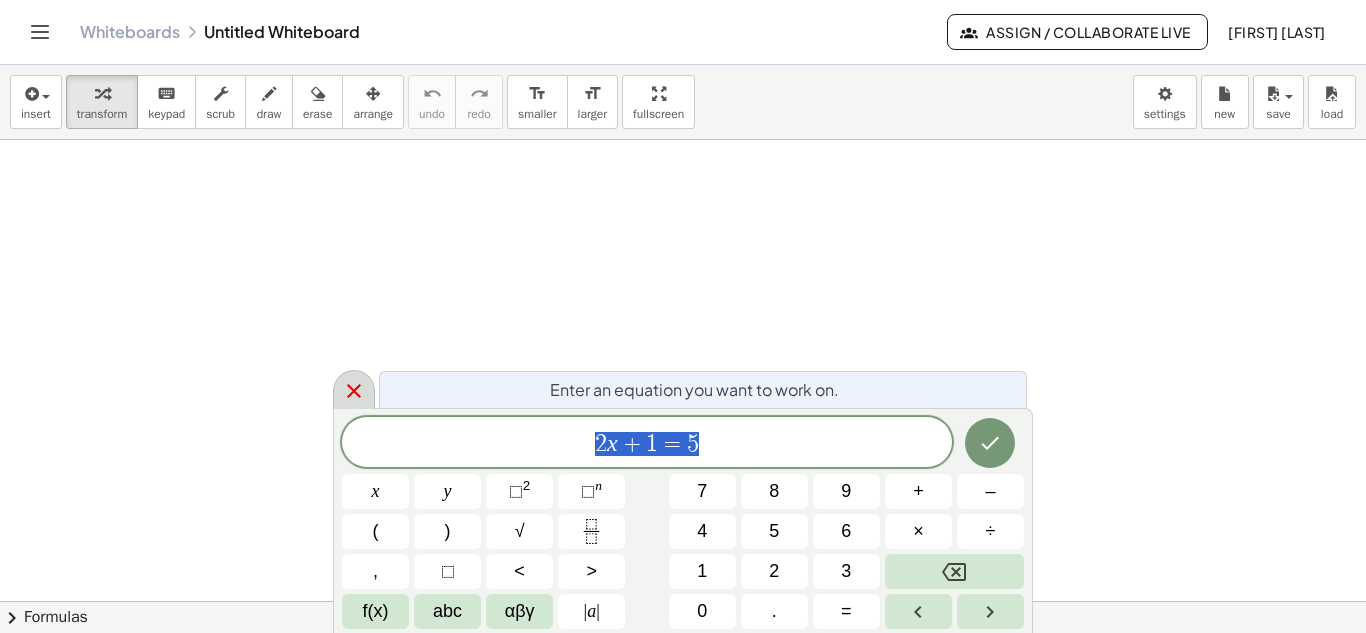 click 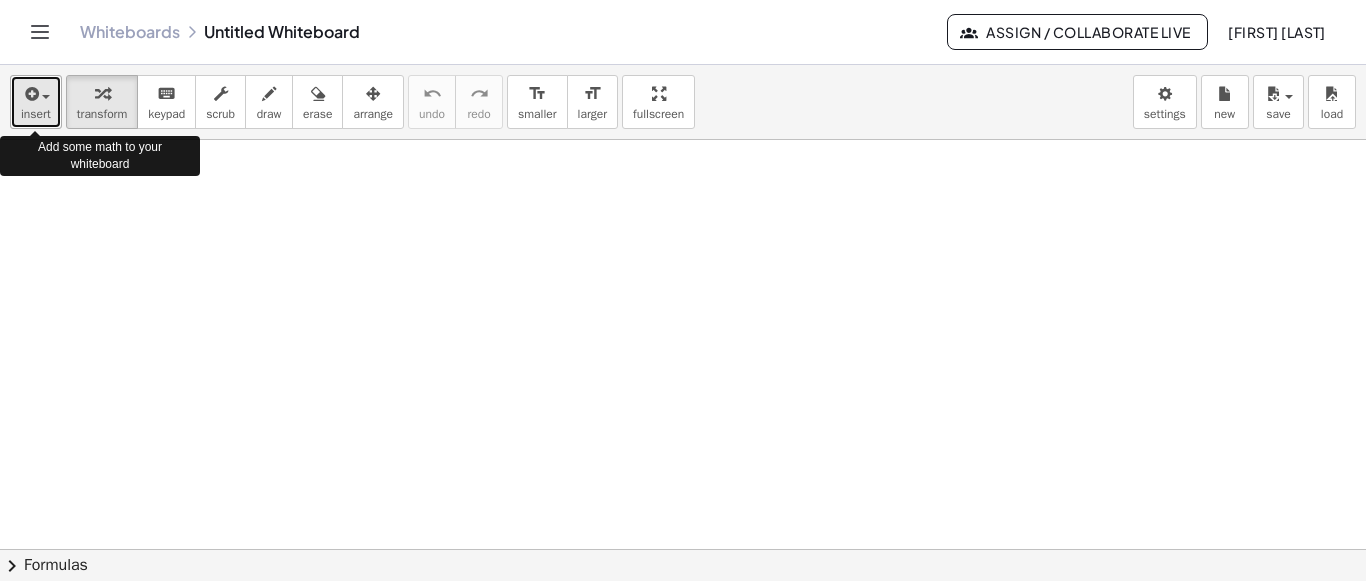 click at bounding box center [46, 97] 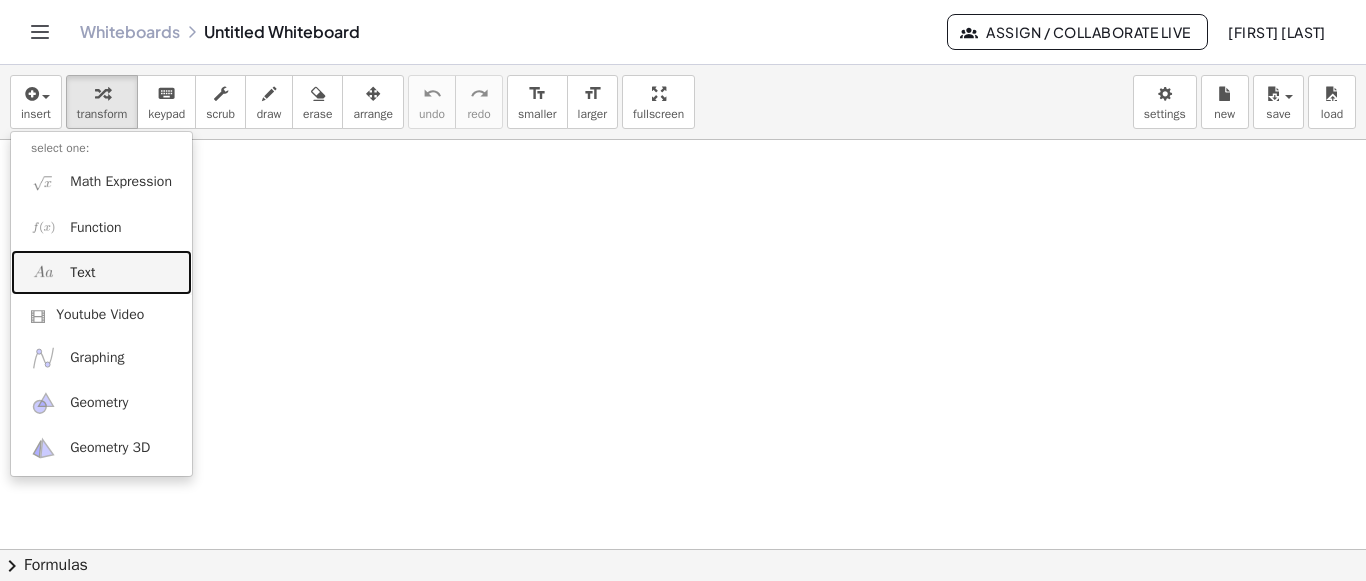 click on "Text" at bounding box center (82, 273) 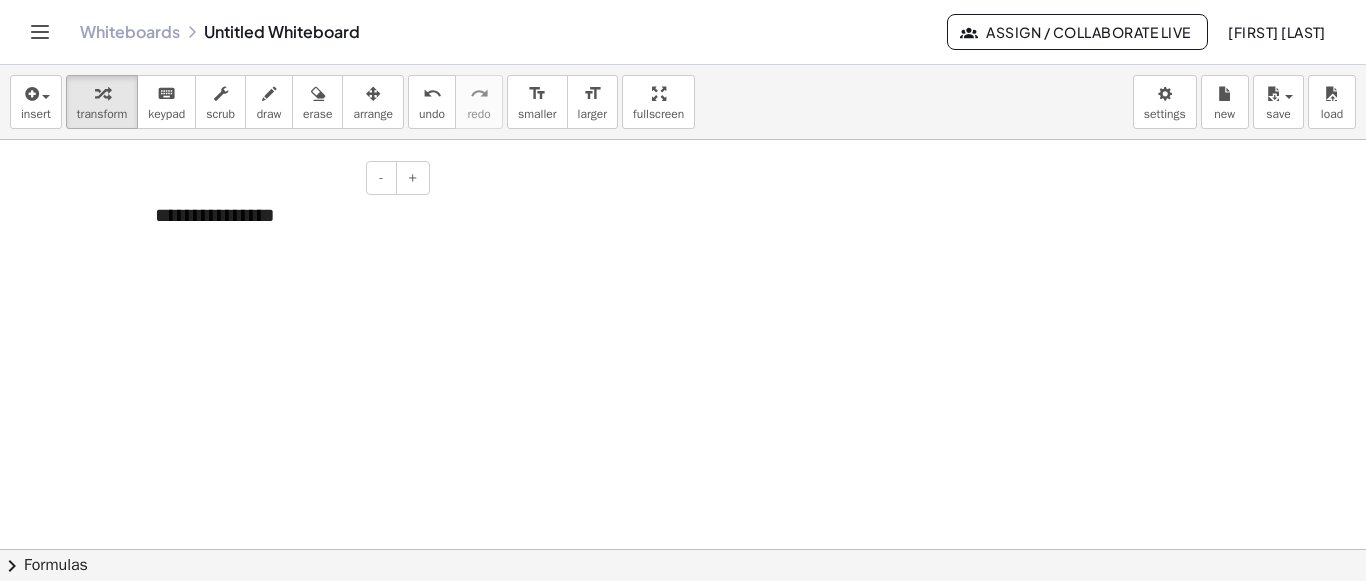 click on "**********" at bounding box center (285, 215) 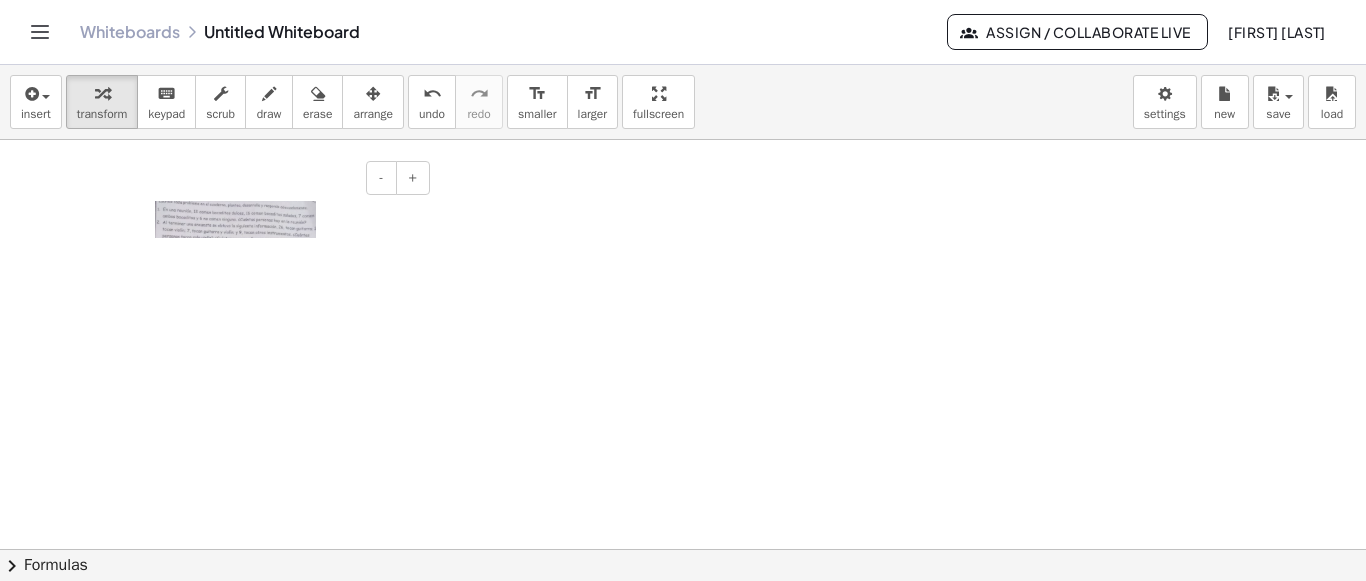 click at bounding box center (285, 219) 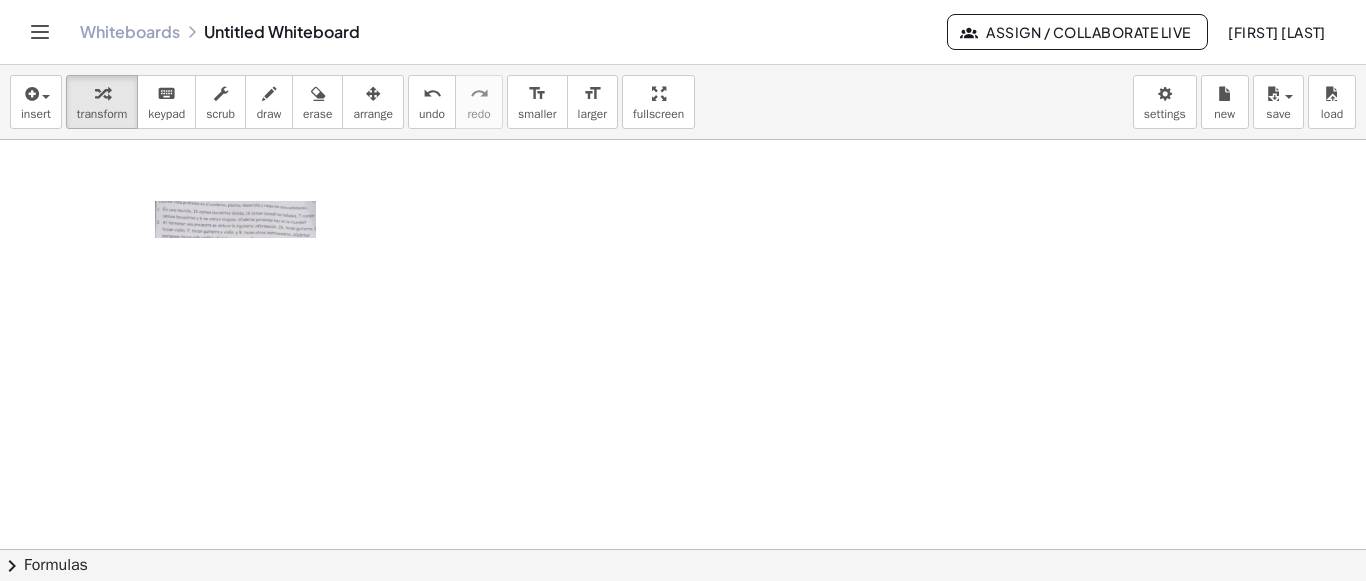 click at bounding box center [683, 601] 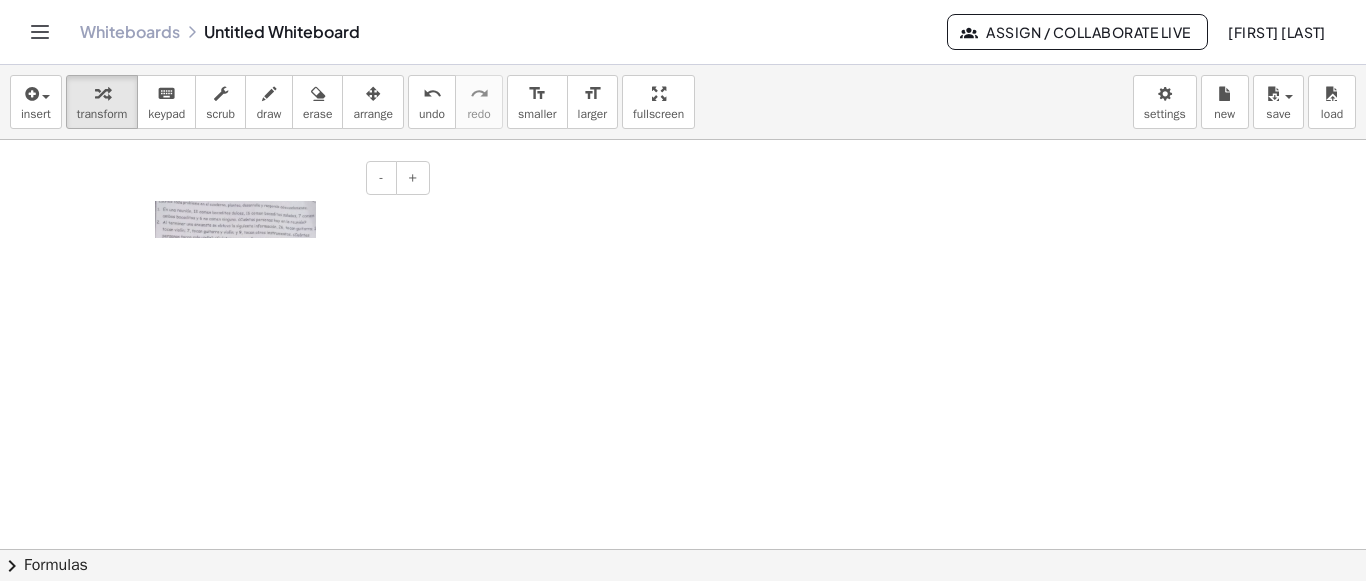 click at bounding box center (235, 219) 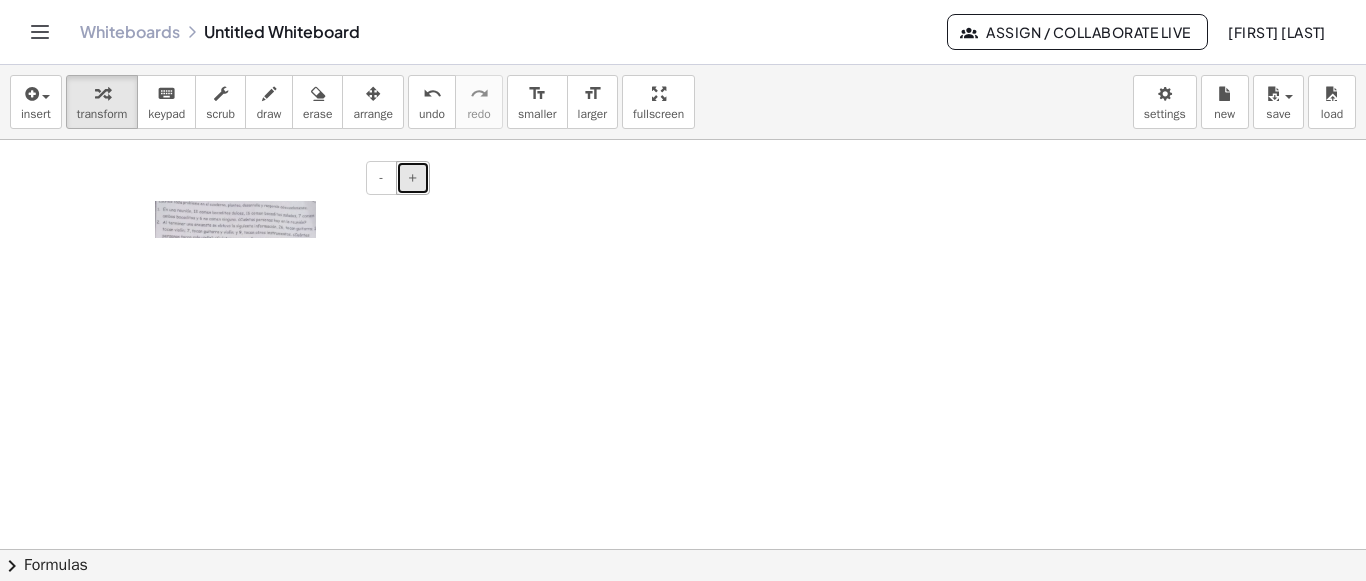 click on "+" at bounding box center (413, 178) 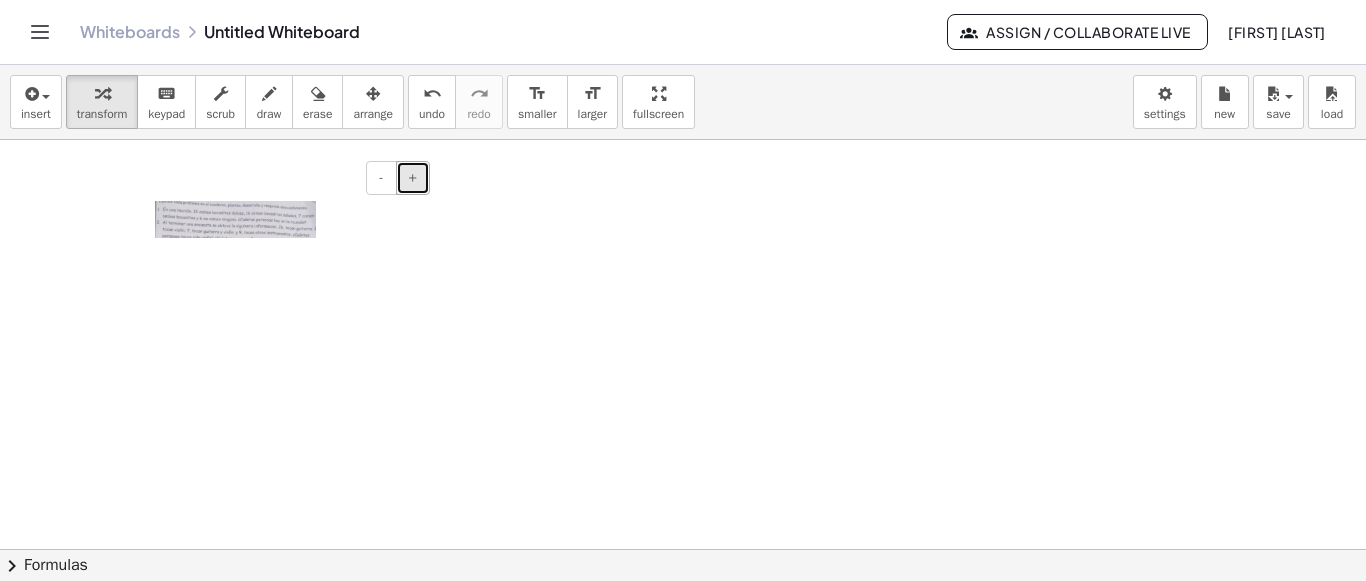 click on "+" at bounding box center [413, 178] 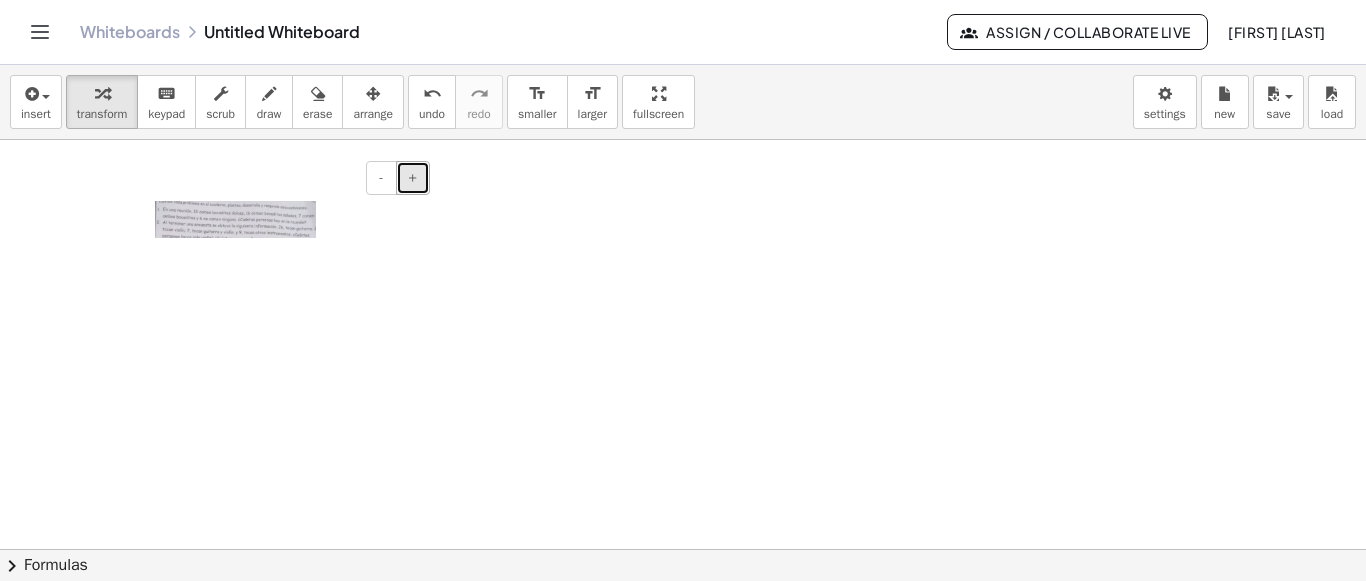 click on "+" at bounding box center [413, 178] 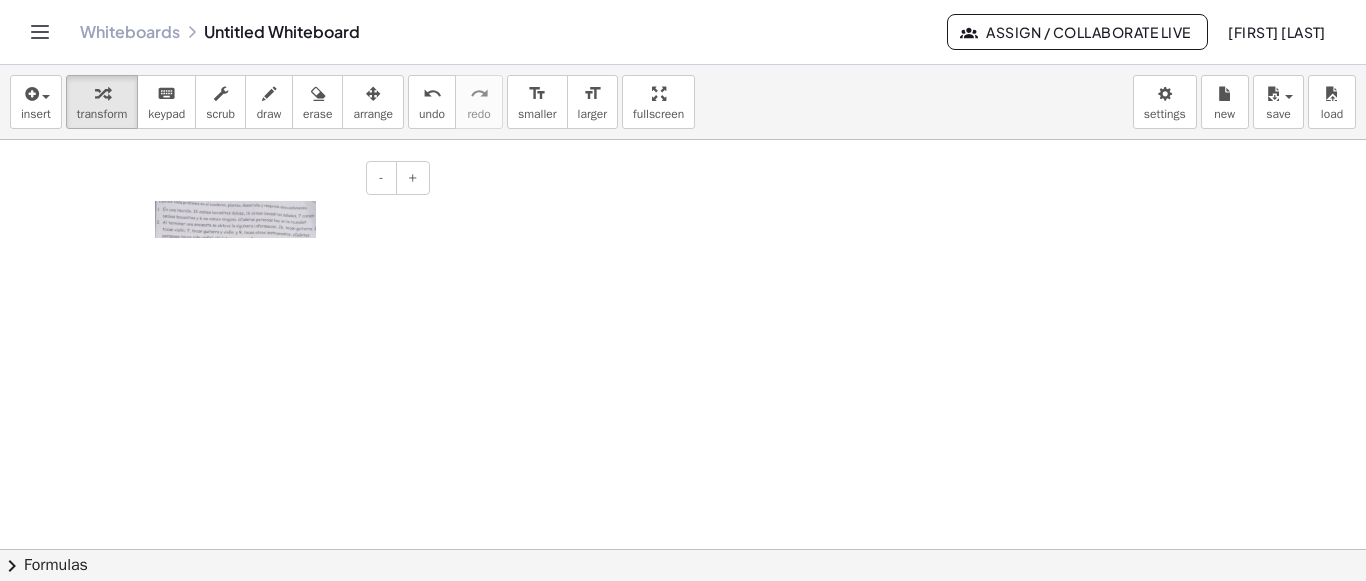 click at bounding box center (235, 219) 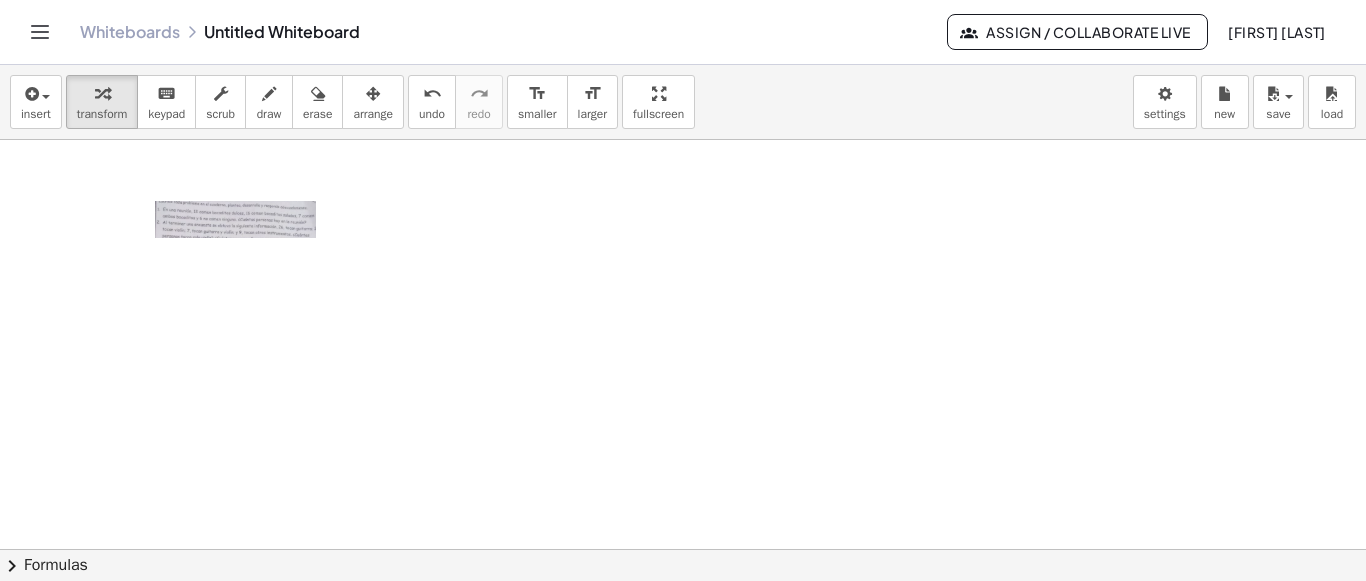 drag, startPoint x: 431, startPoint y: 214, endPoint x: 546, endPoint y: 200, distance: 115.84904 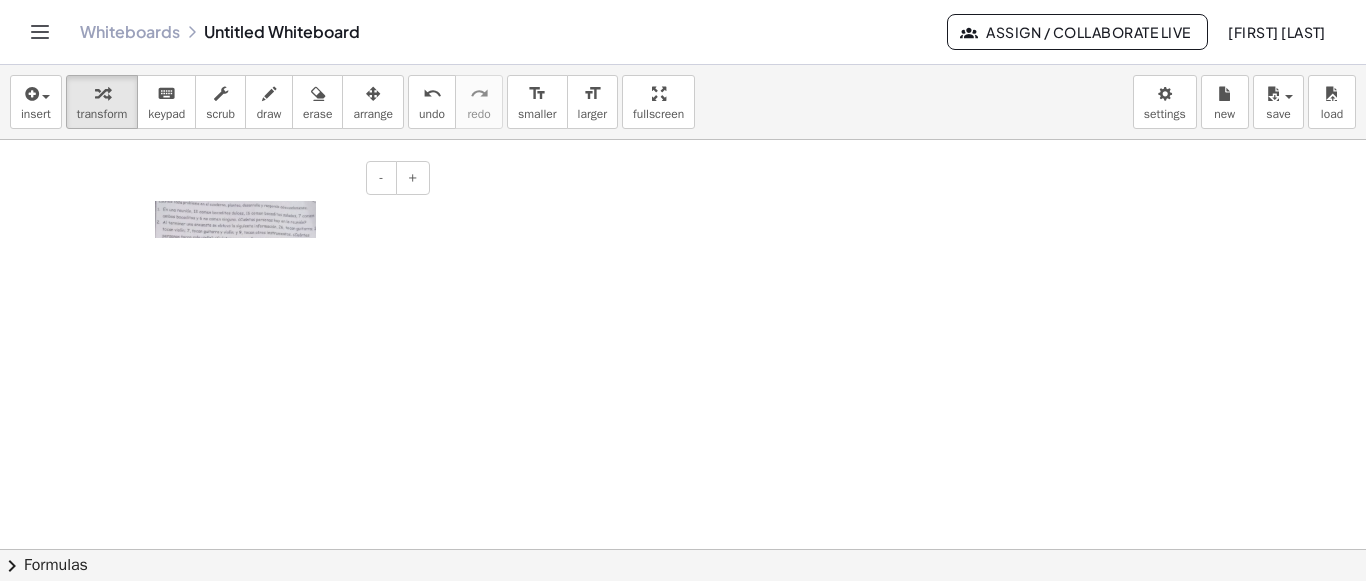 click at bounding box center [235, 219] 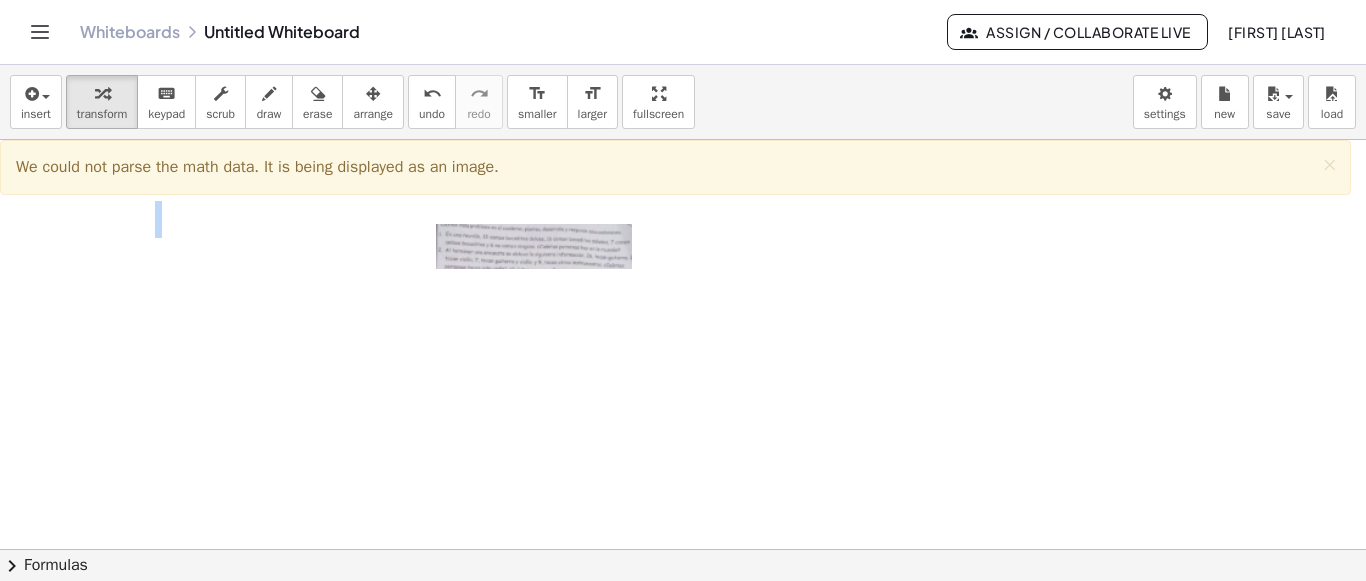 drag, startPoint x: 542, startPoint y: 249, endPoint x: 541, endPoint y: 284, distance: 35.014282 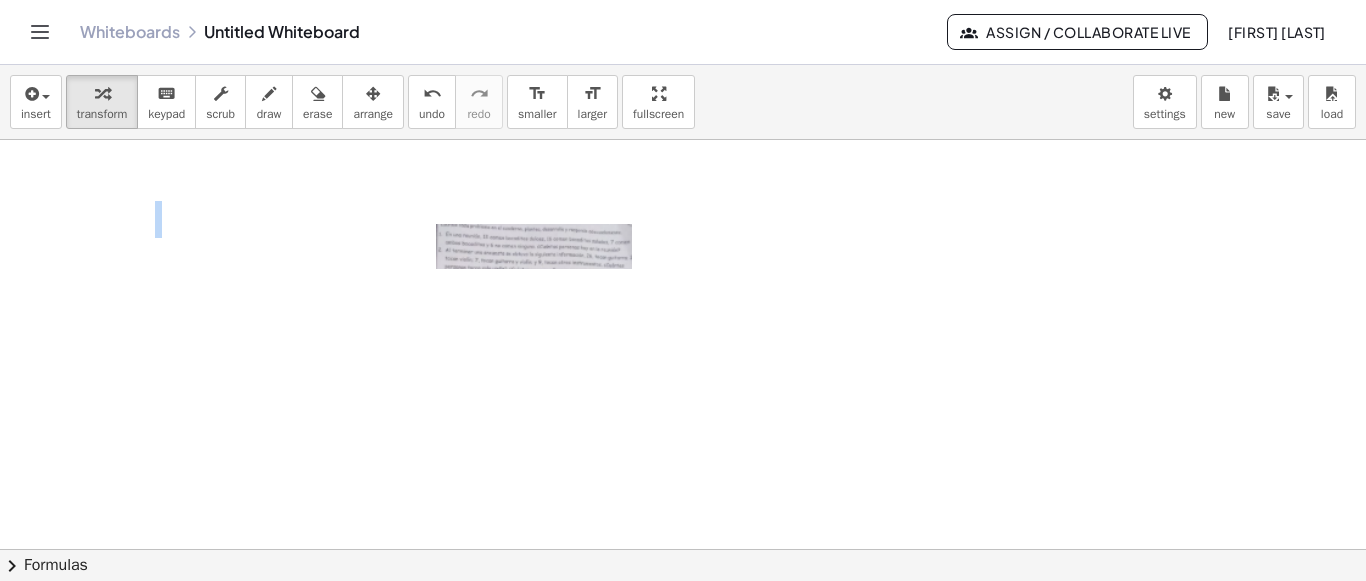 click at bounding box center (536, 247) 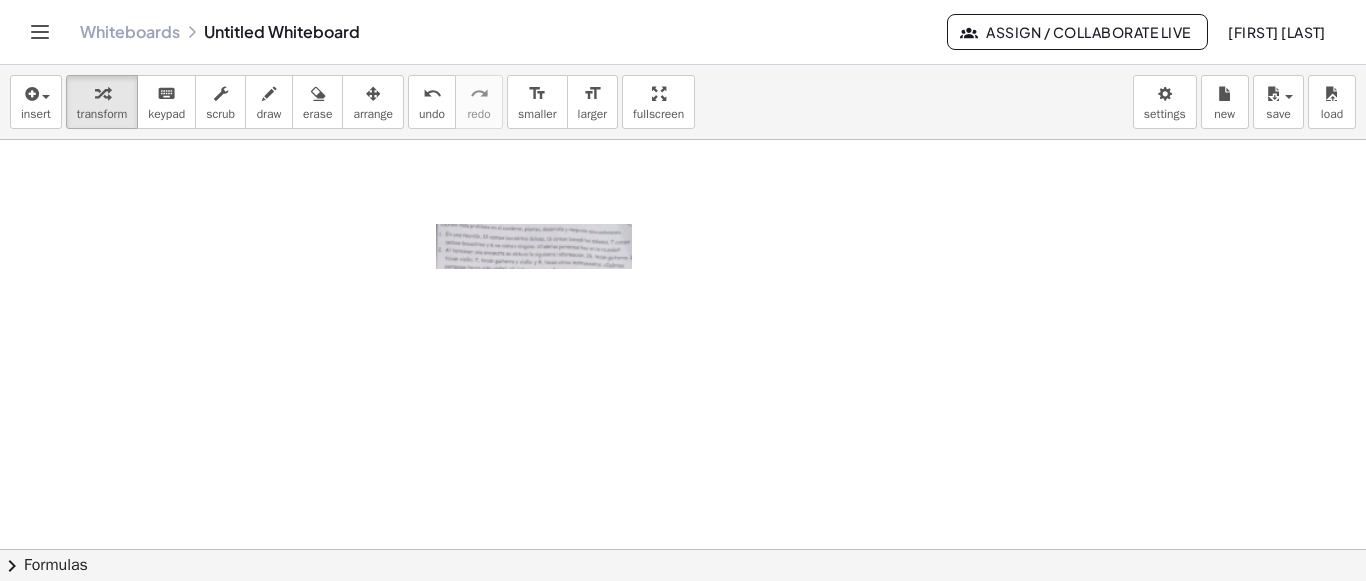 click at bounding box center (536, 247) 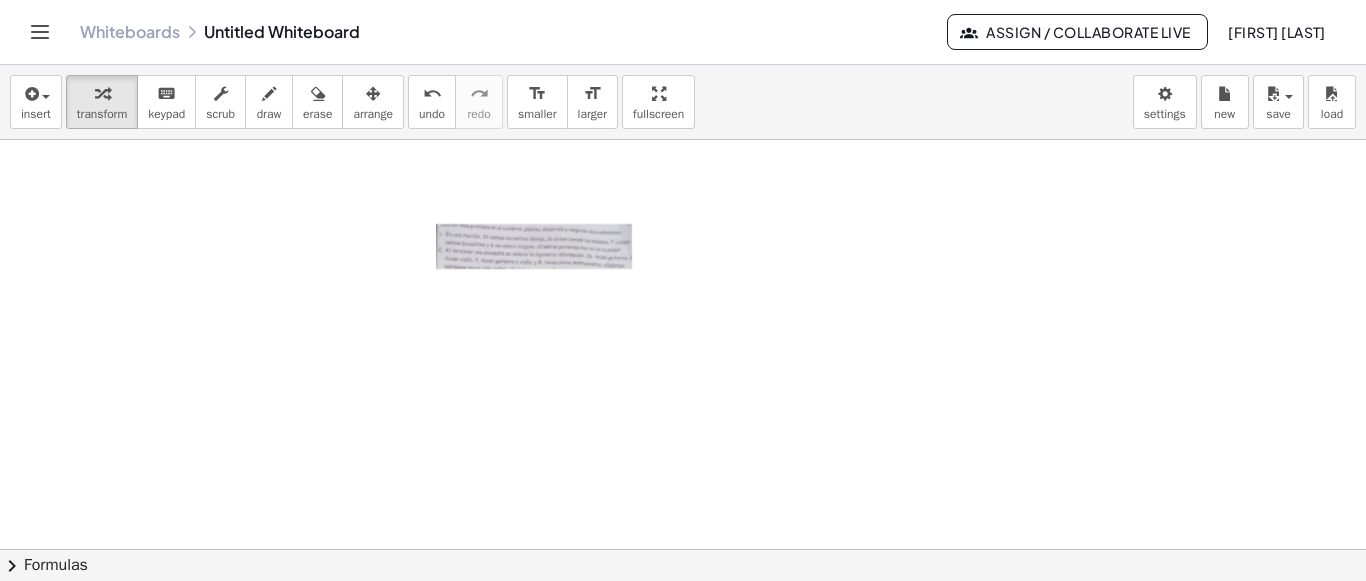 click at bounding box center (536, 247) 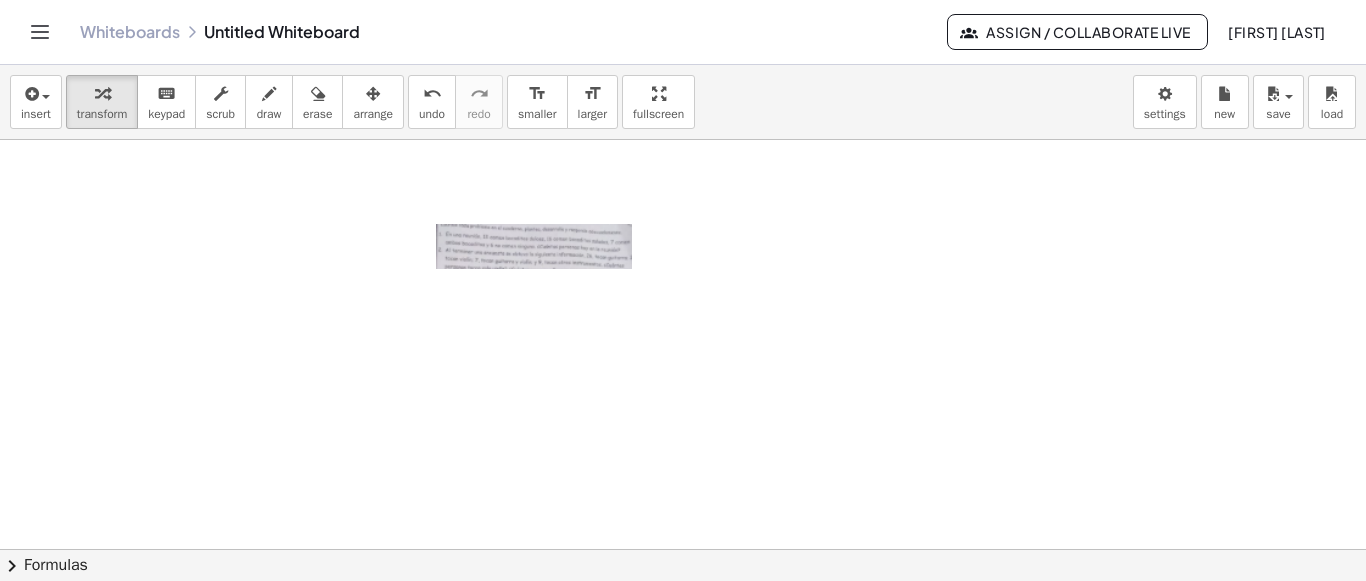 click at bounding box center (536, 247) 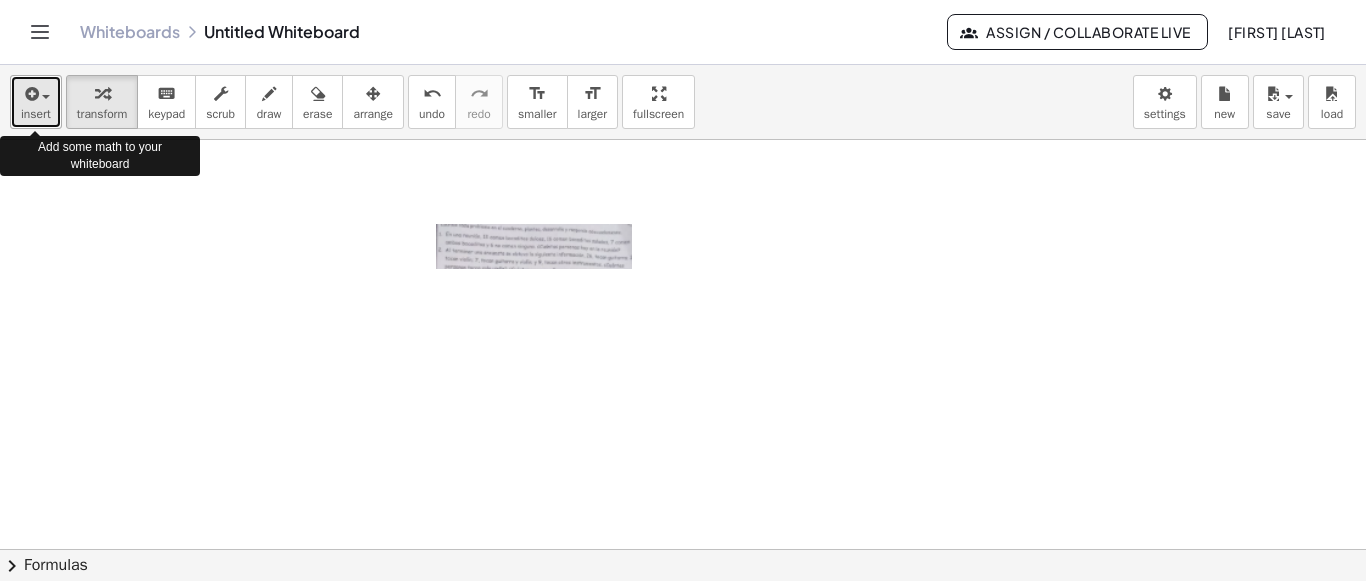 click on "insert" at bounding box center (36, 114) 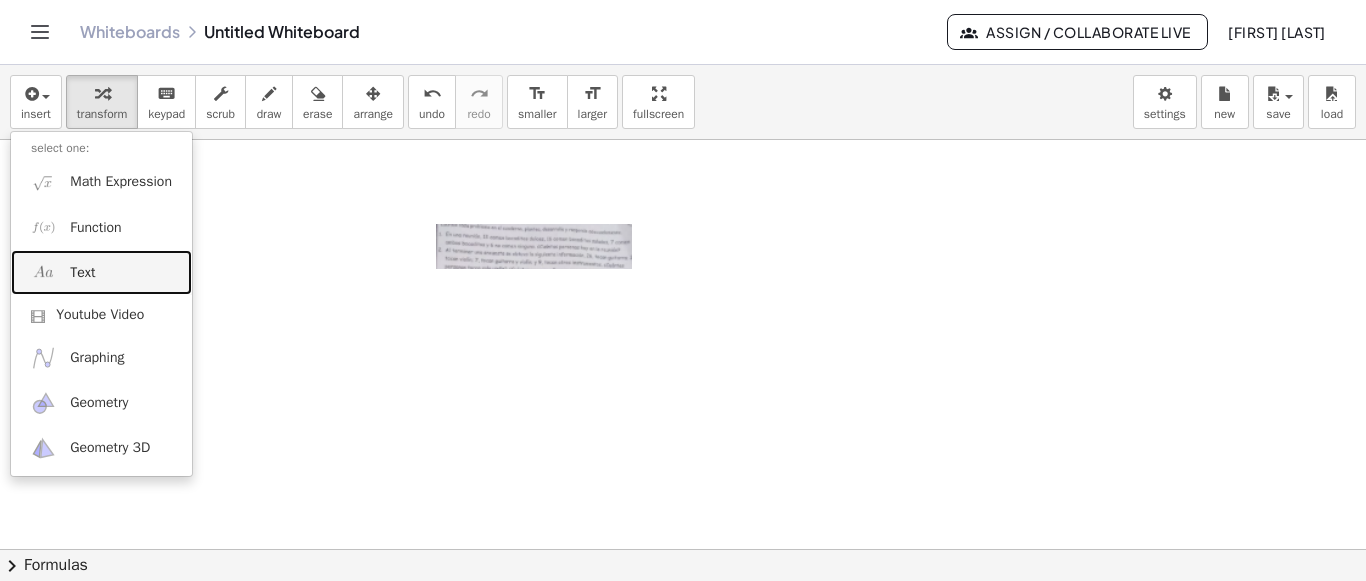 click on "Text" at bounding box center [82, 273] 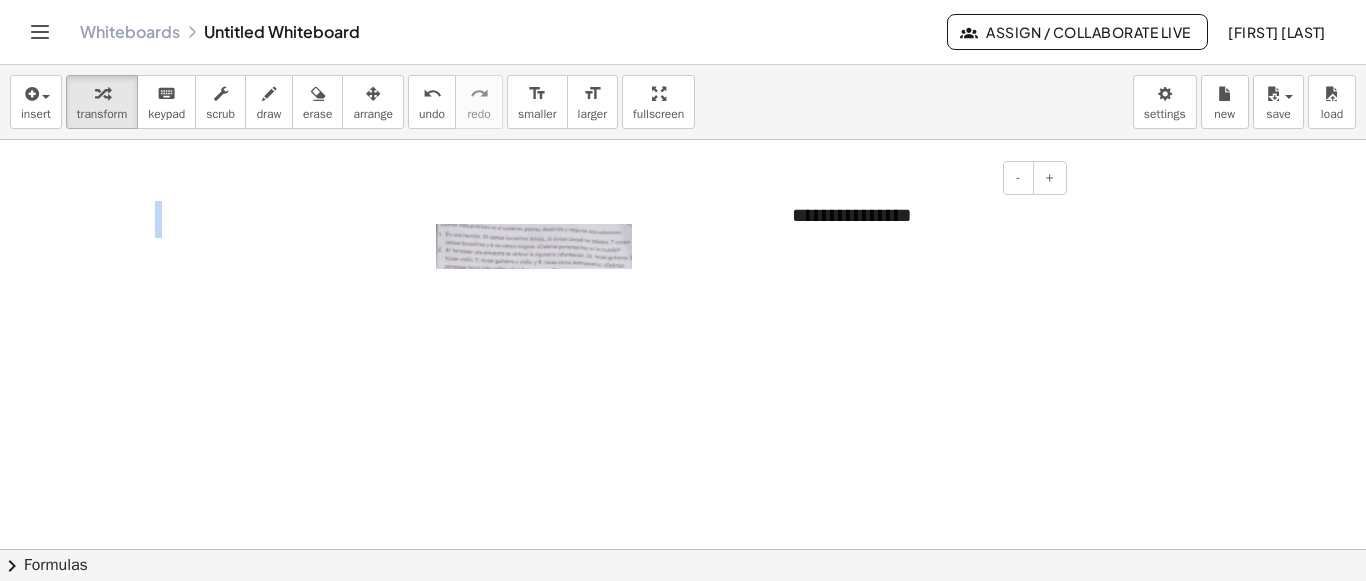 drag, startPoint x: 941, startPoint y: 183, endPoint x: 625, endPoint y: 218, distance: 317.93237 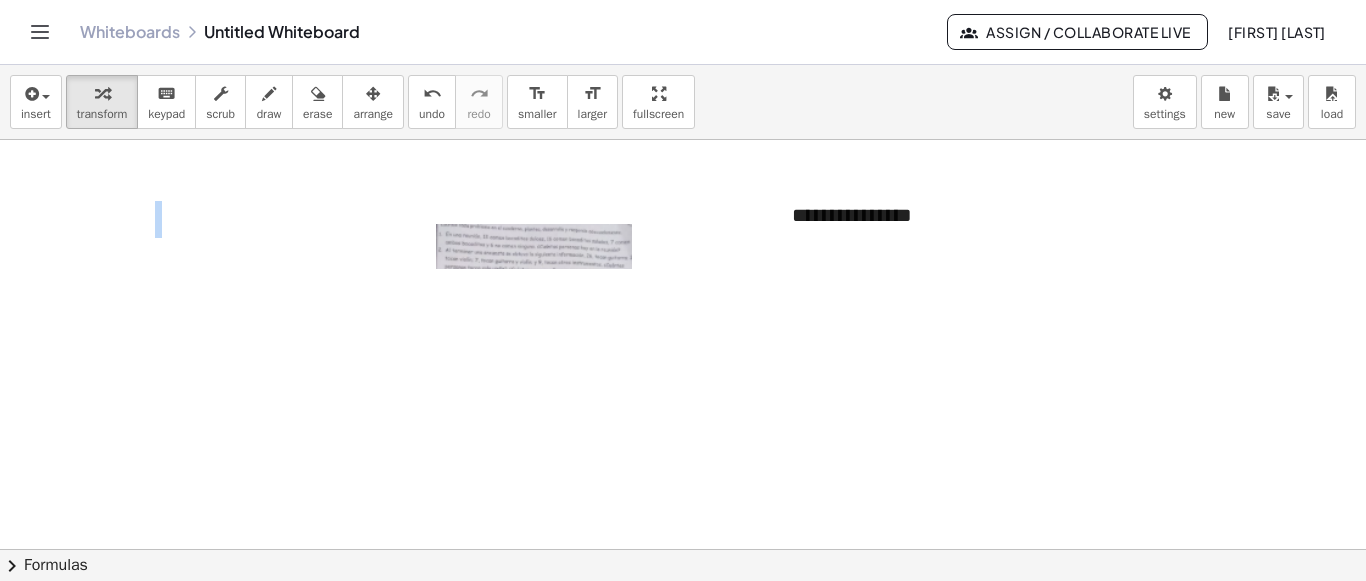 click at bounding box center (536, 247) 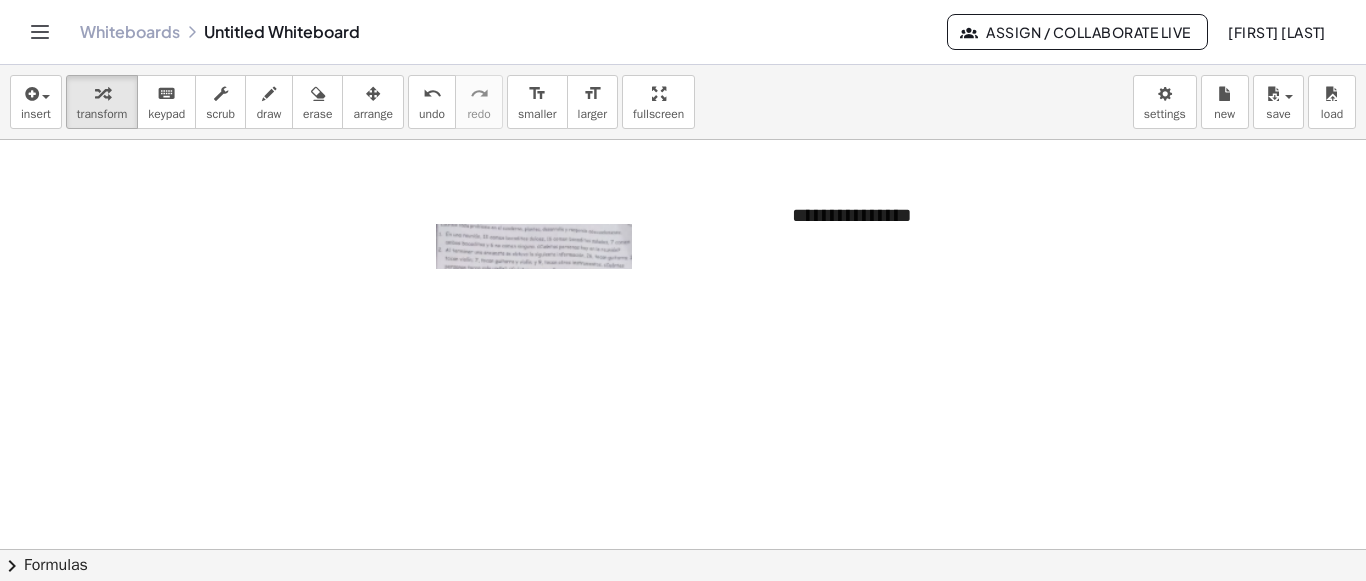 click at bounding box center (536, 247) 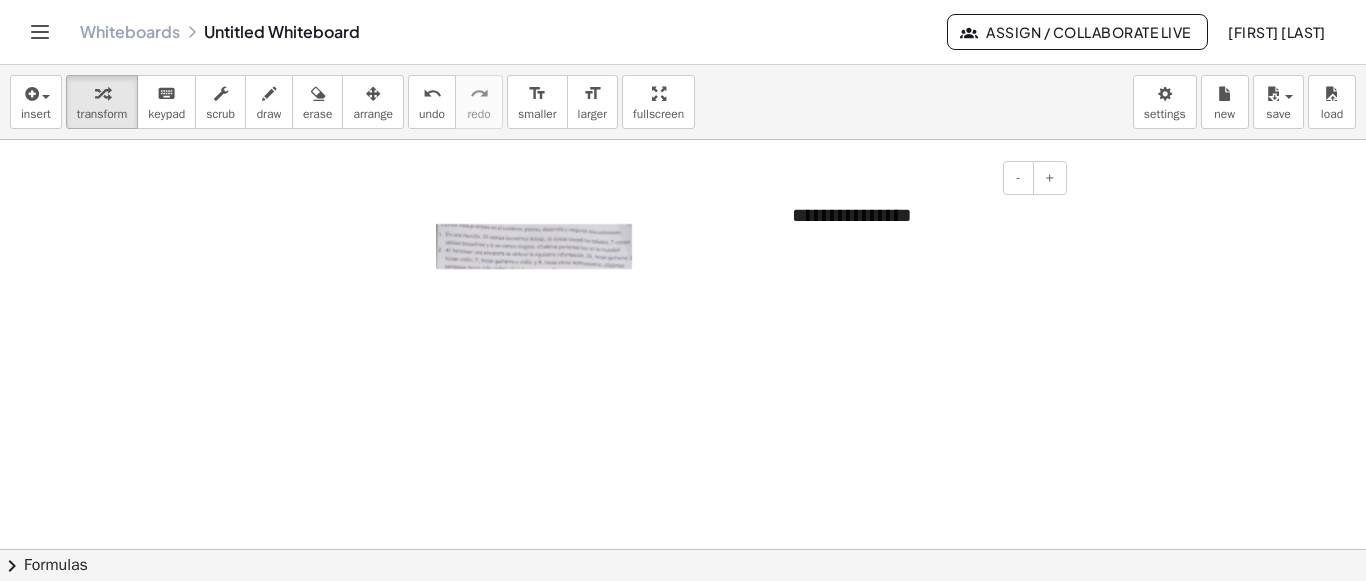 click on "**********" at bounding box center (922, 215) 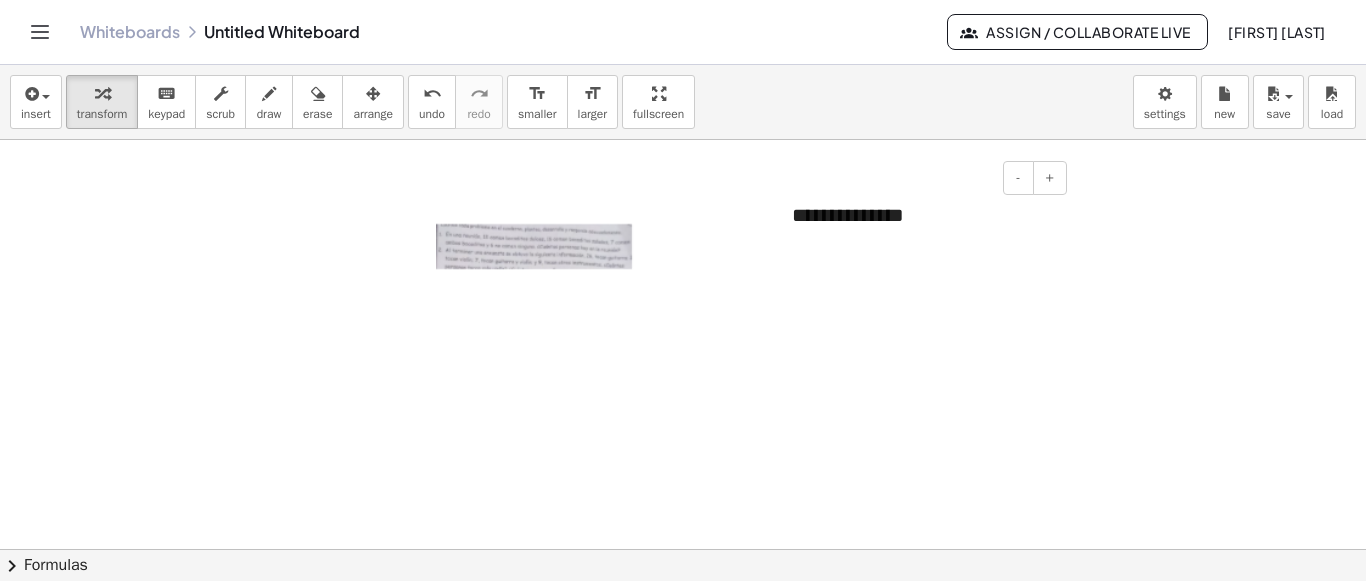 click on "**********" at bounding box center (922, 215) 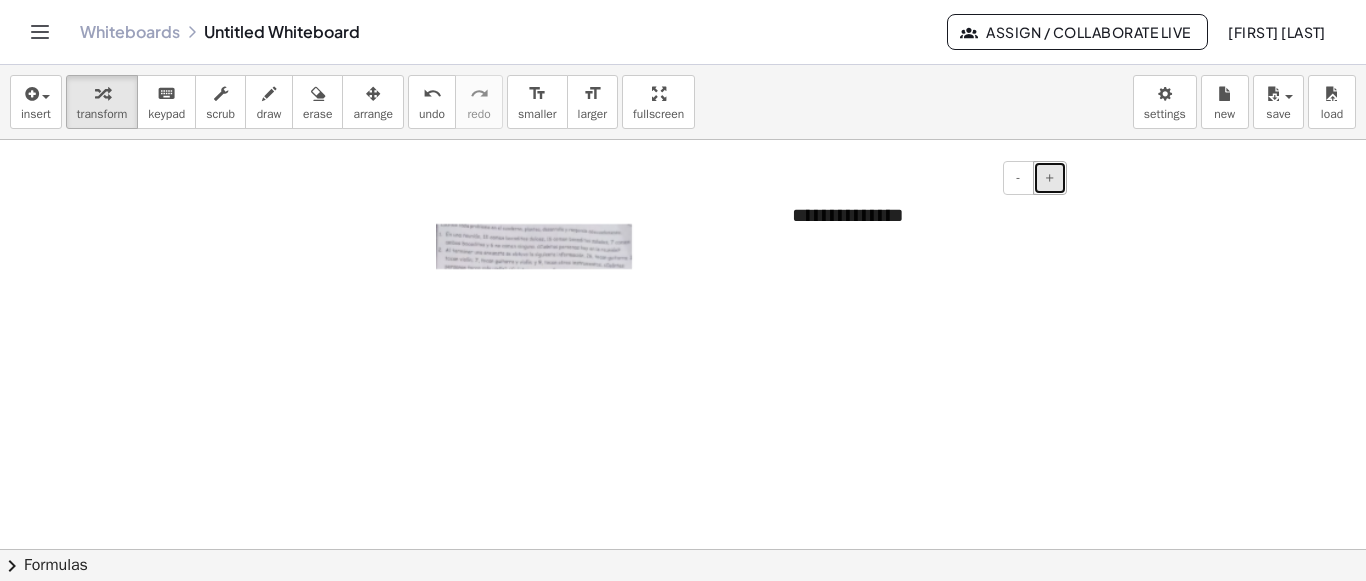 click on "+" at bounding box center [1050, 177] 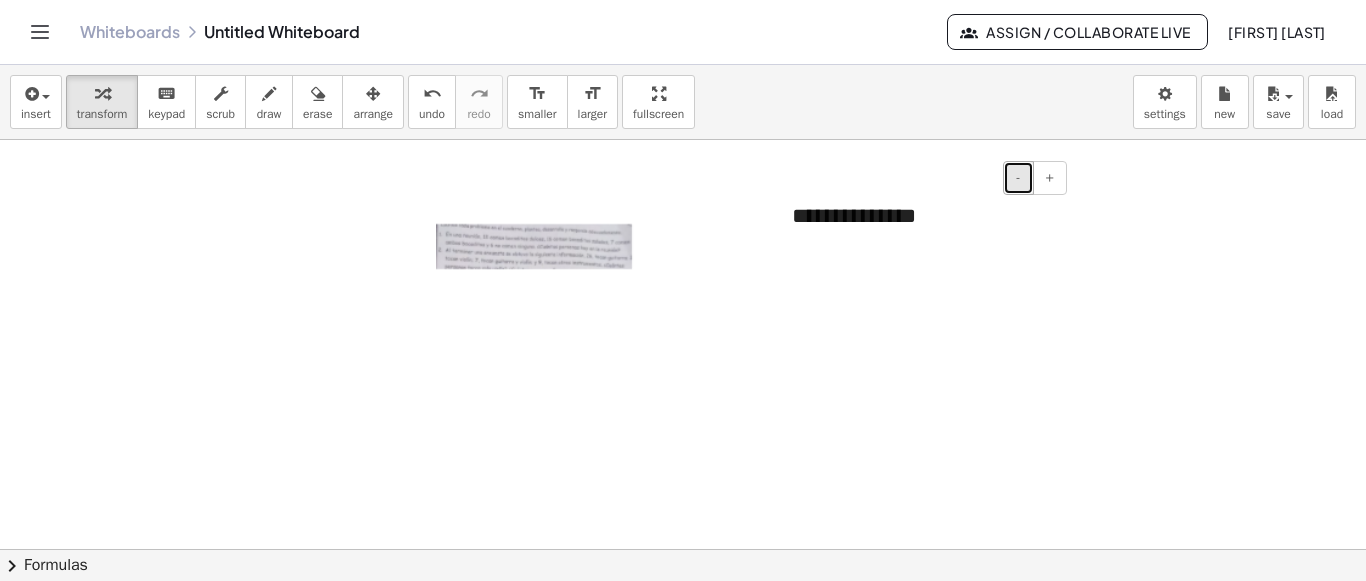 click on "-" at bounding box center (1018, 178) 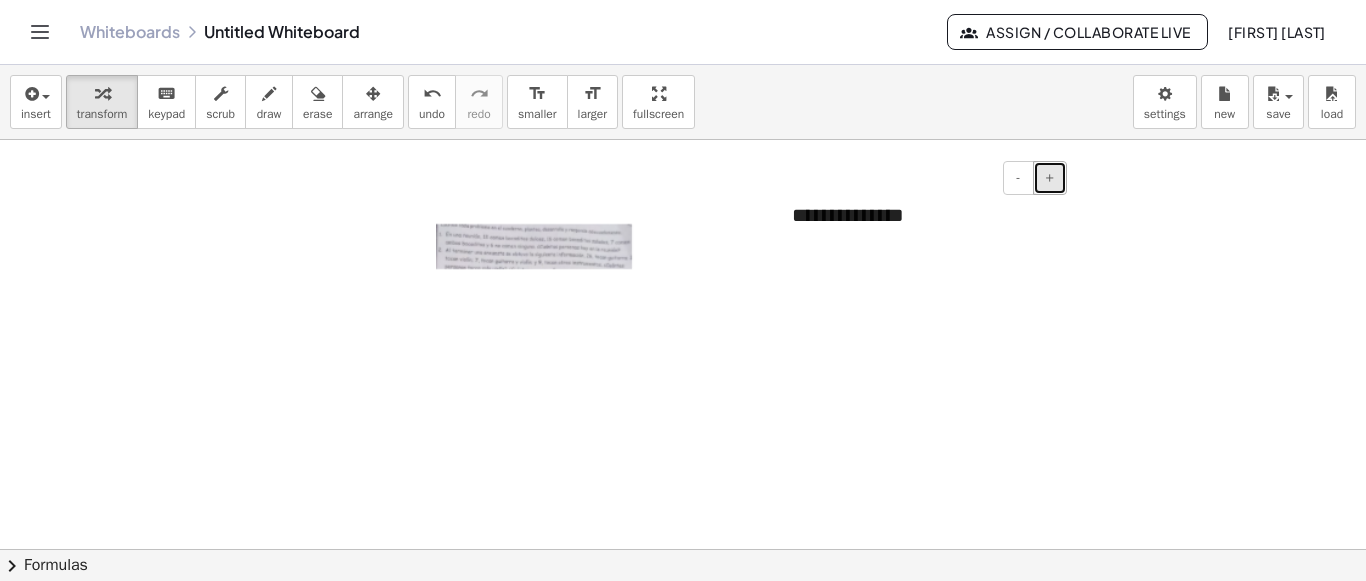 click on "+" at bounding box center [1050, 177] 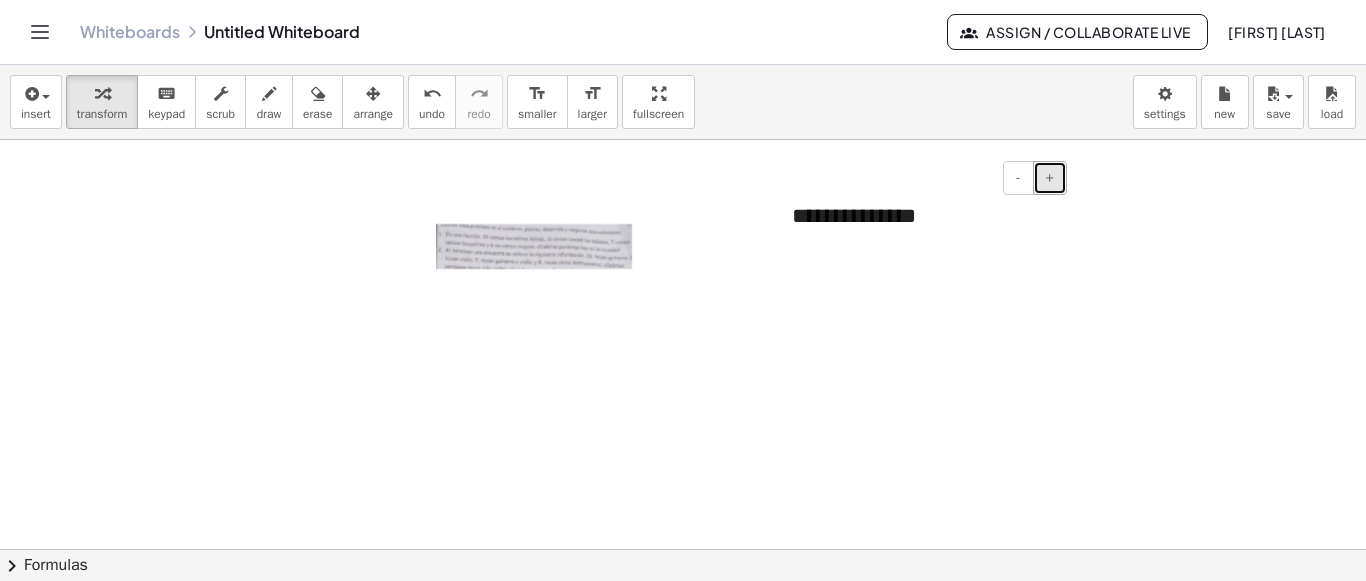 click on "+" at bounding box center (1050, 177) 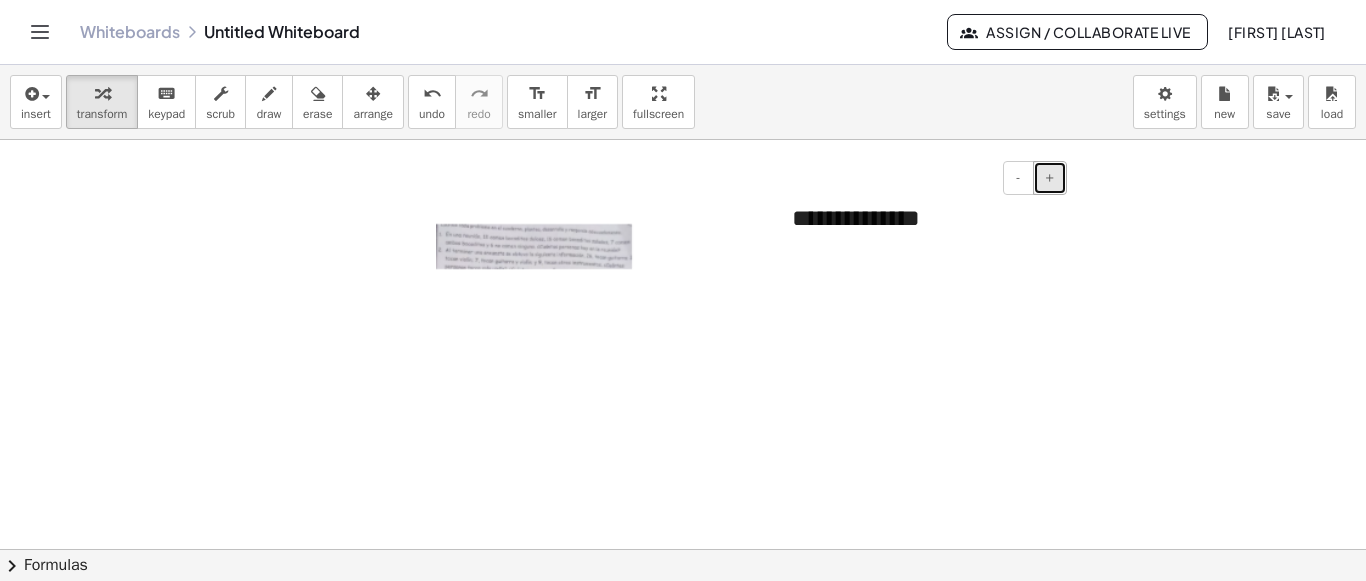click on "+" at bounding box center [1050, 177] 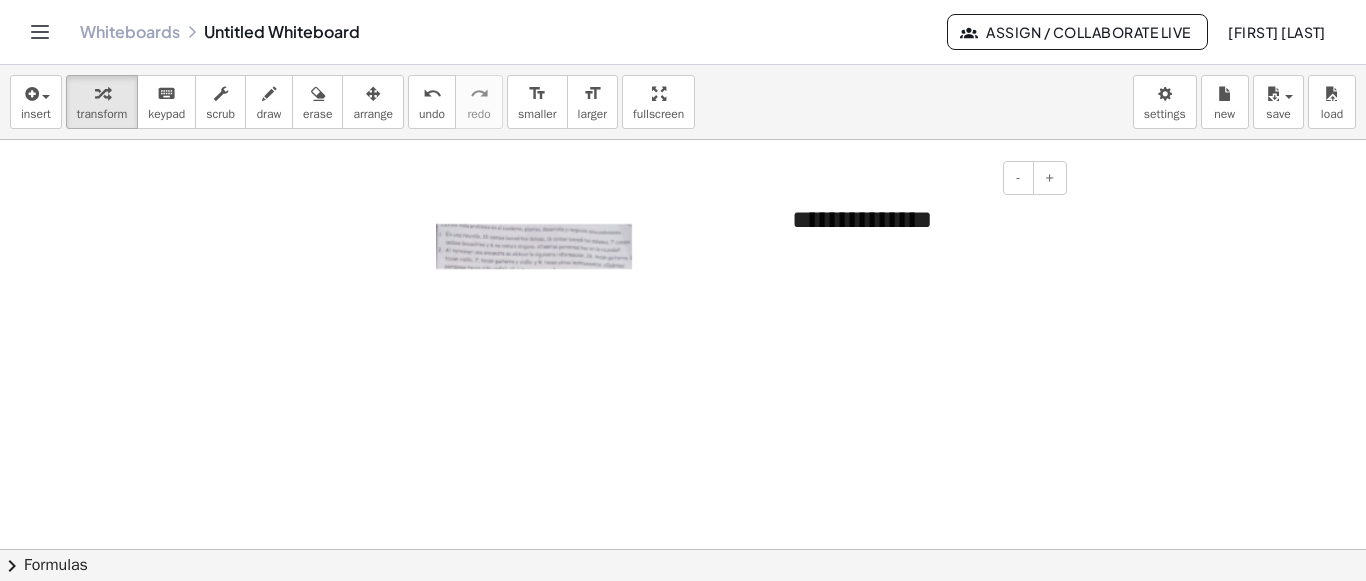 click on "**********" at bounding box center [922, 219] 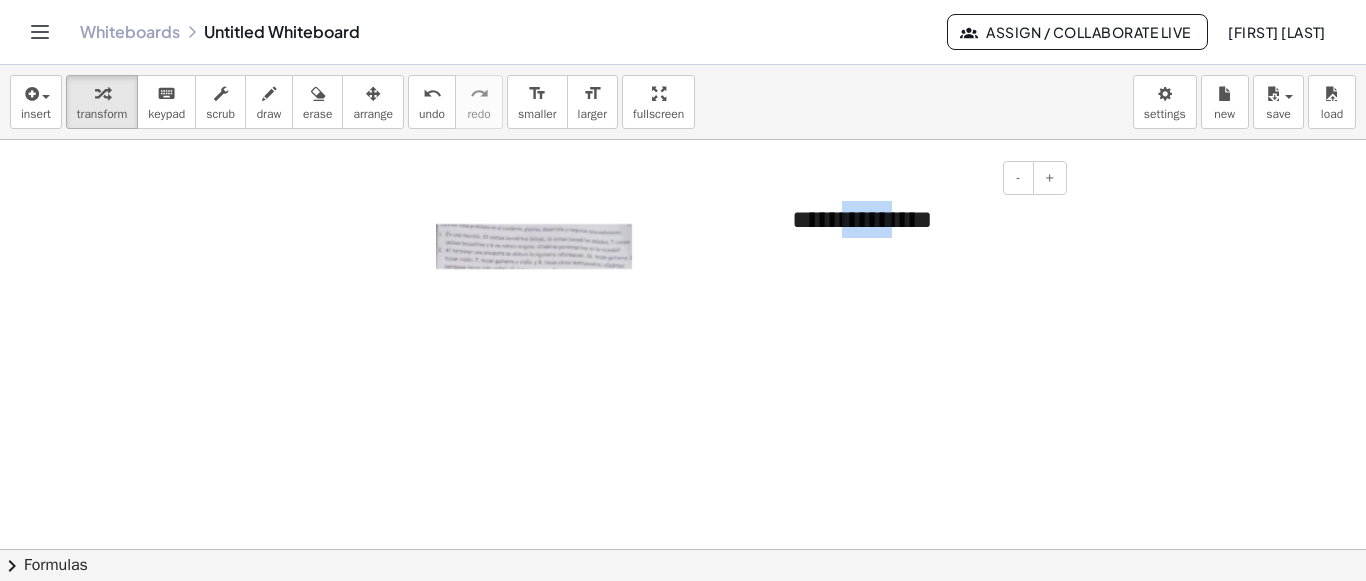 click on "**********" at bounding box center (922, 219) 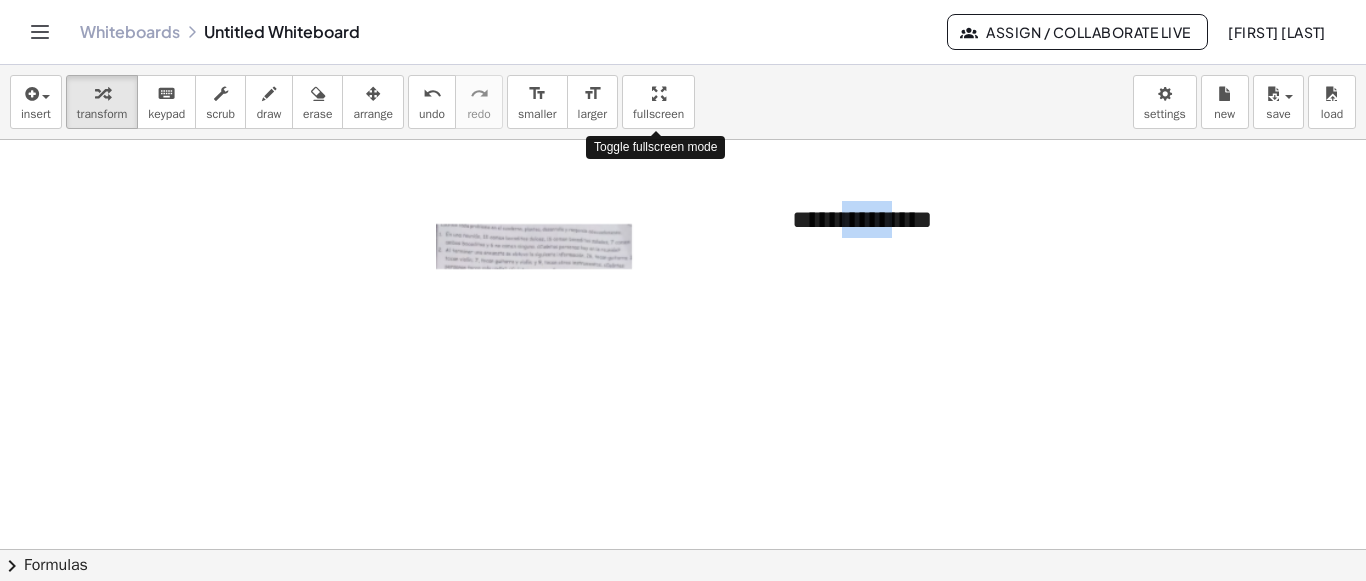drag, startPoint x: 658, startPoint y: 94, endPoint x: 580, endPoint y: 124, distance: 83.57033 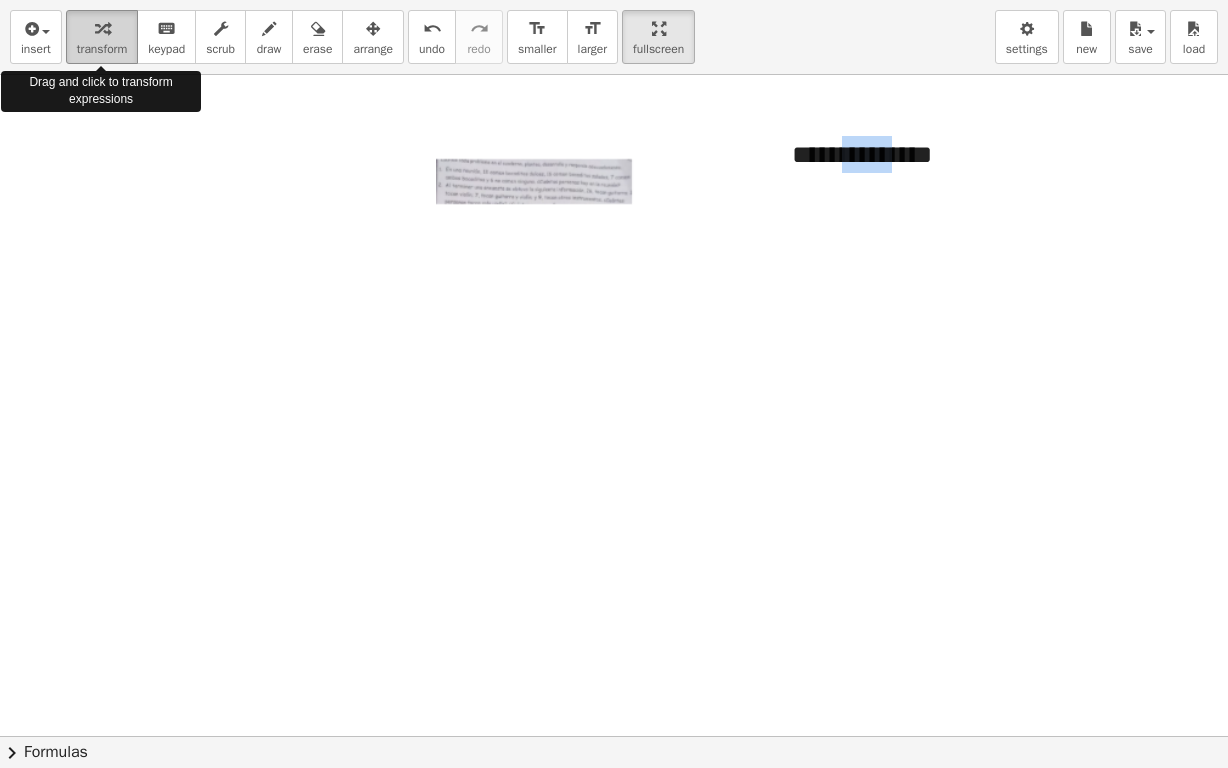 click at bounding box center (102, 29) 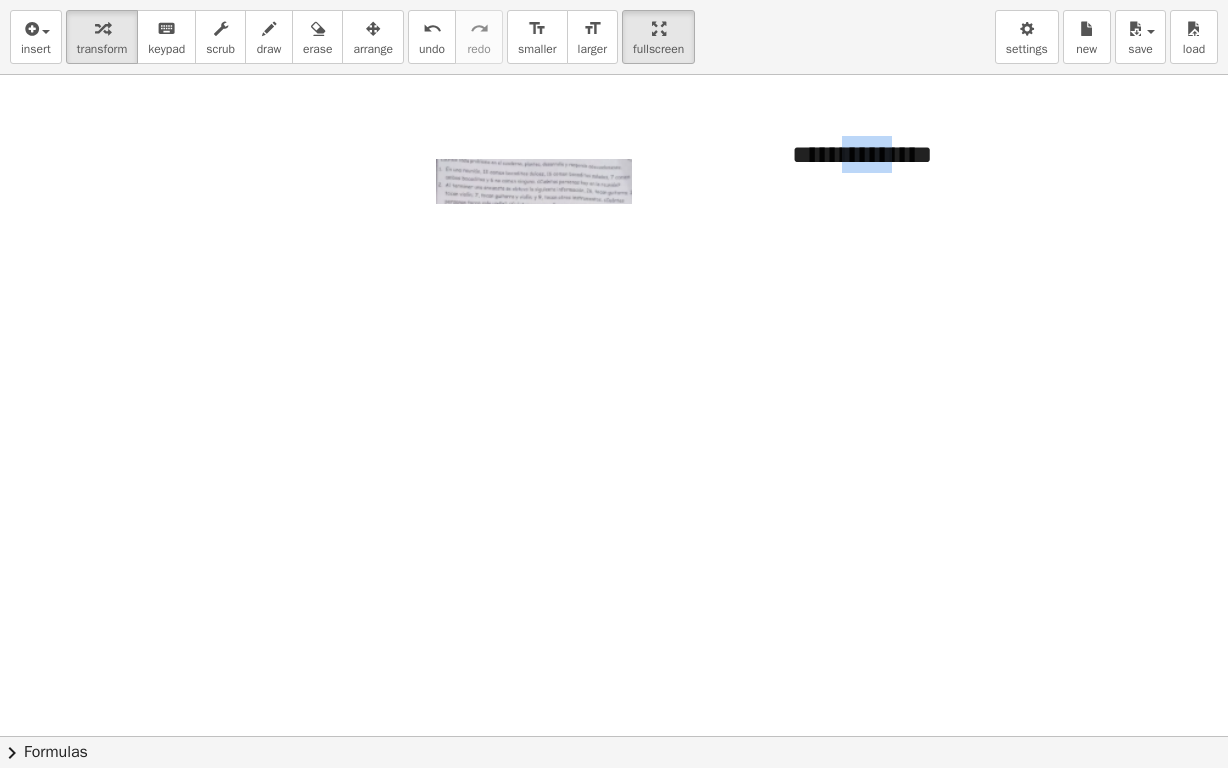 drag, startPoint x: 665, startPoint y: 42, endPoint x: 722, endPoint y: 32, distance: 57.870544 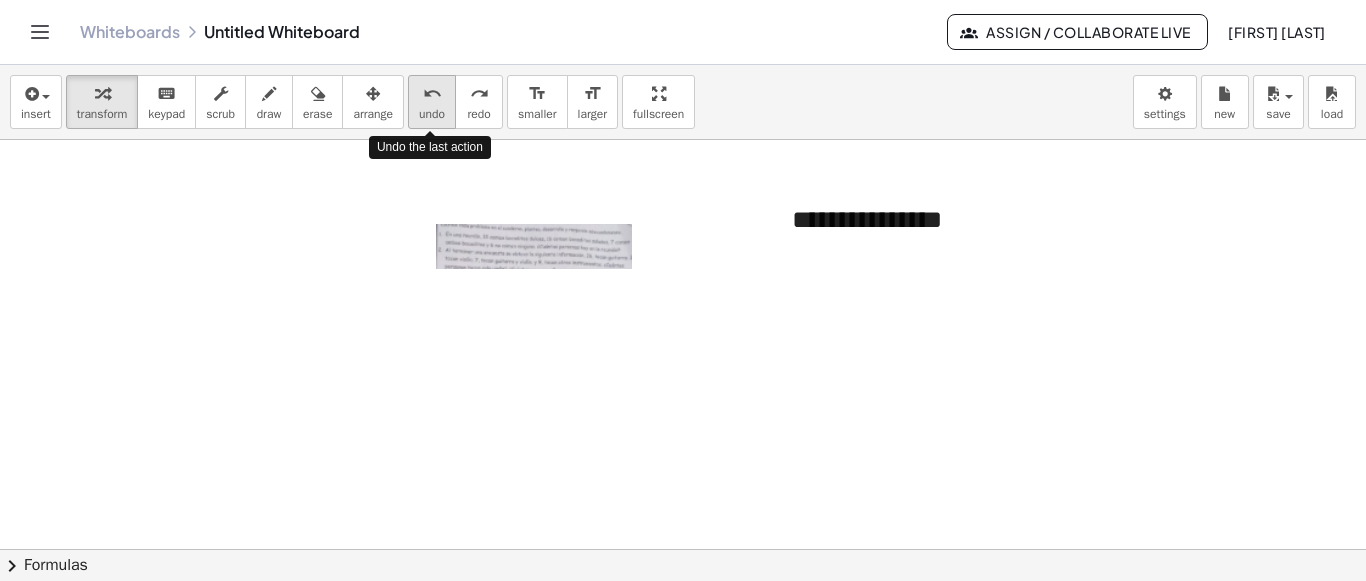 click on "undo" at bounding box center [432, 94] 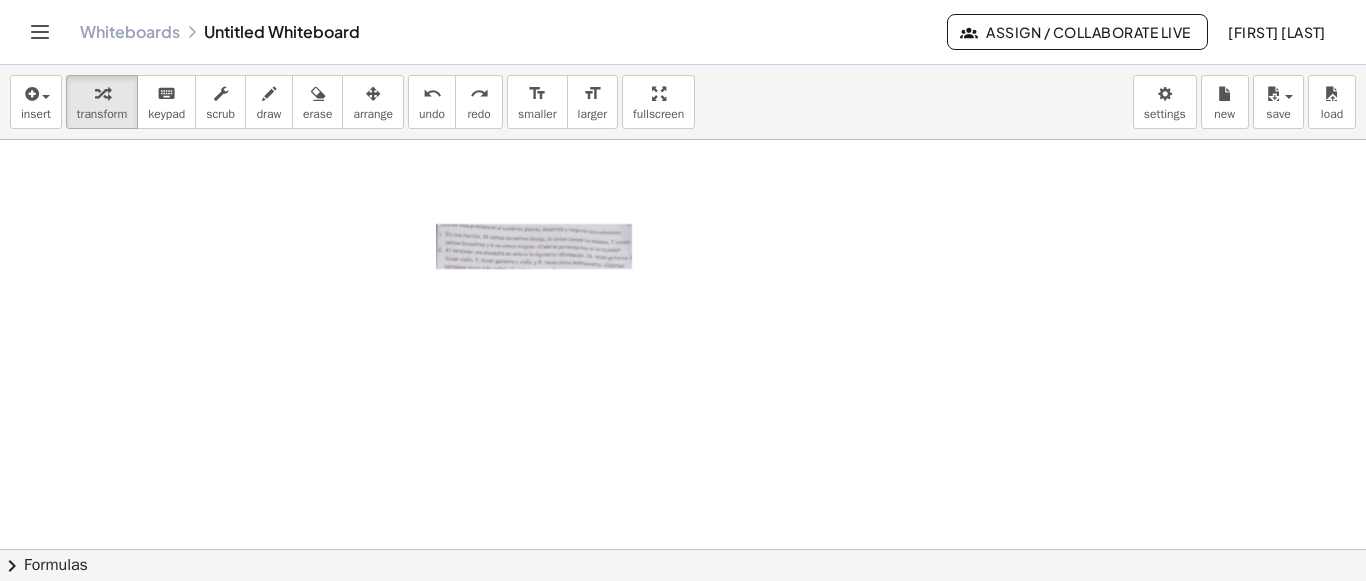 click at bounding box center (683, 601) 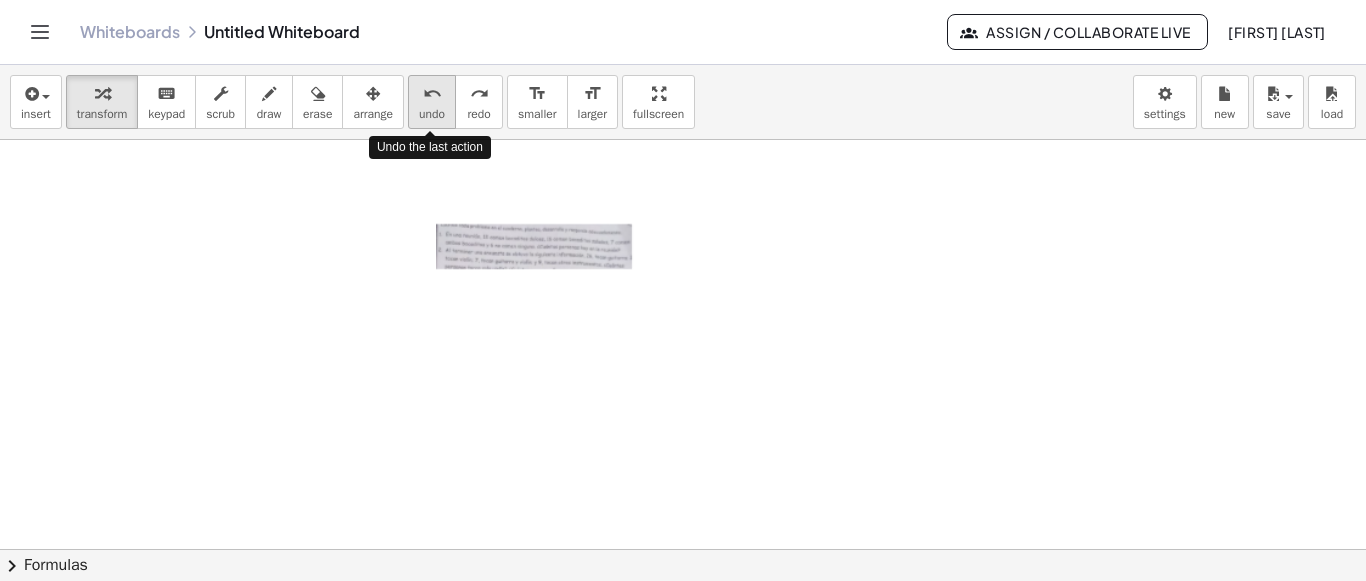 click on "undo" at bounding box center [432, 94] 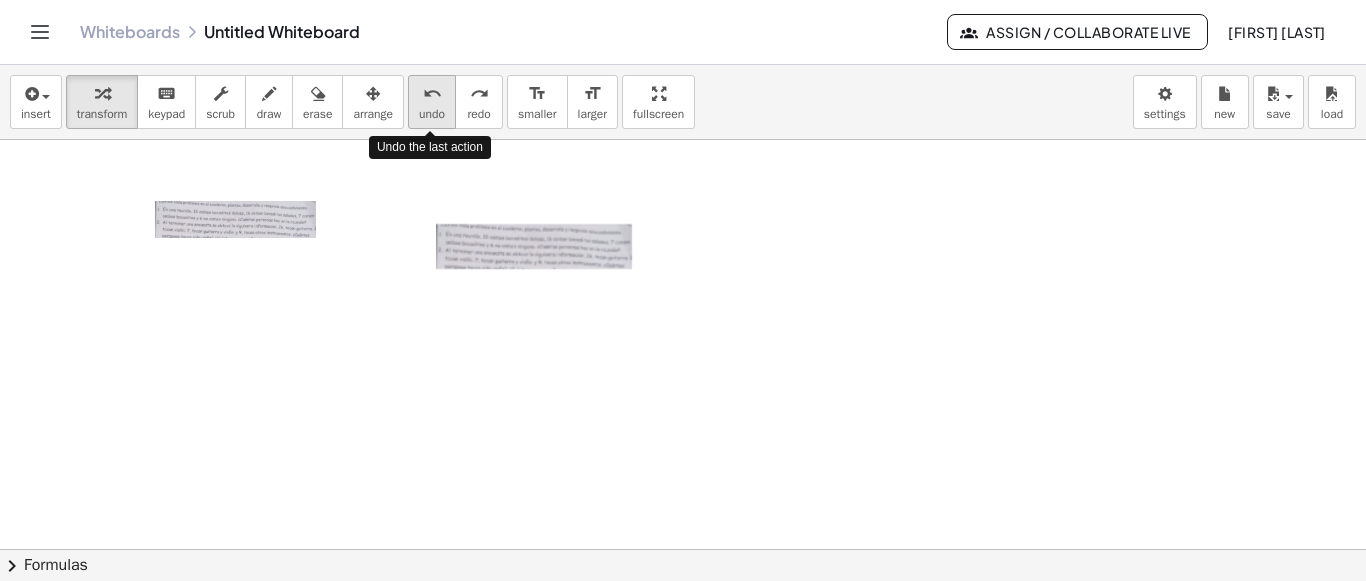 click on "undo" at bounding box center [432, 94] 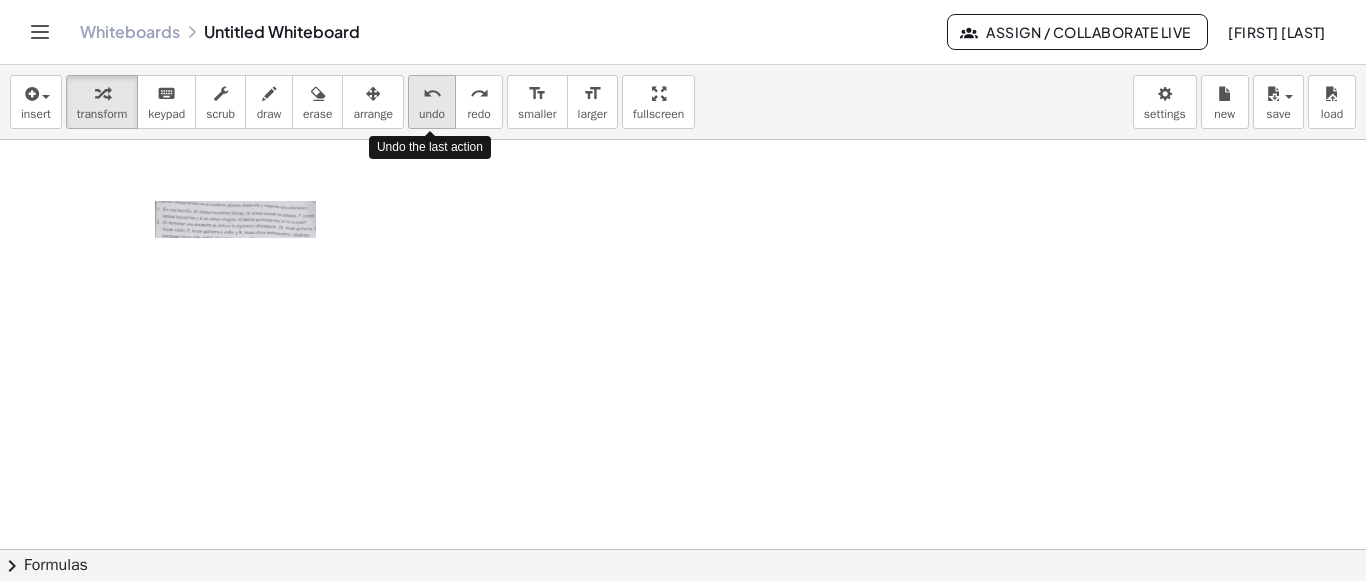 click on "undo" at bounding box center (432, 94) 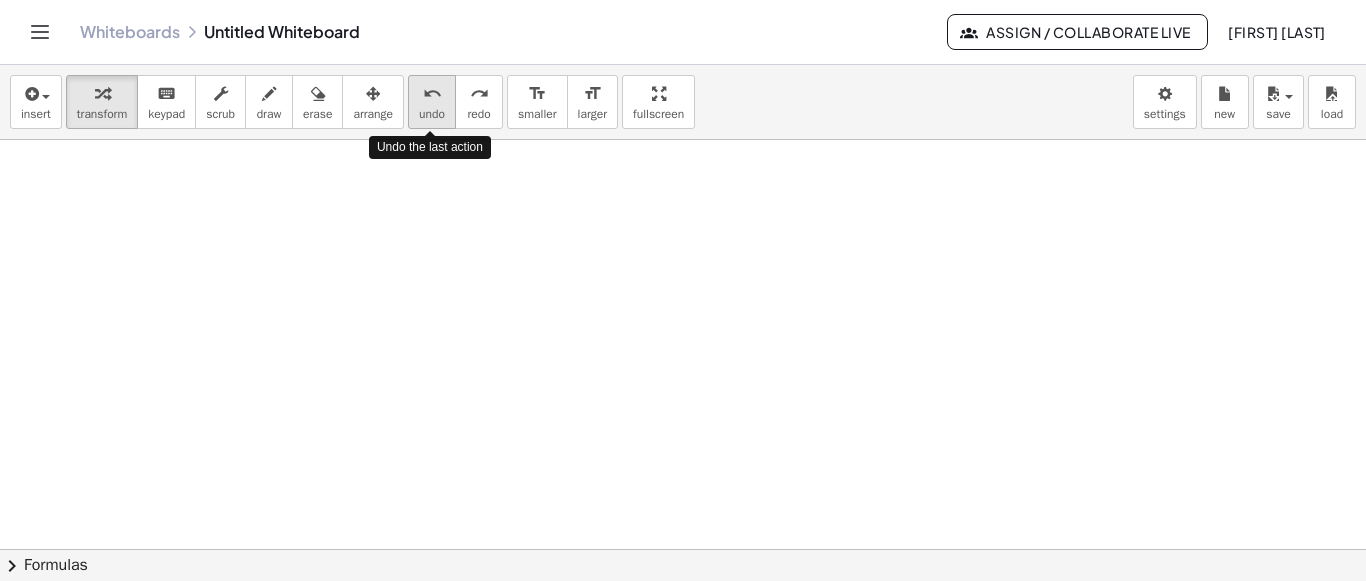 click on "undo" at bounding box center [432, 94] 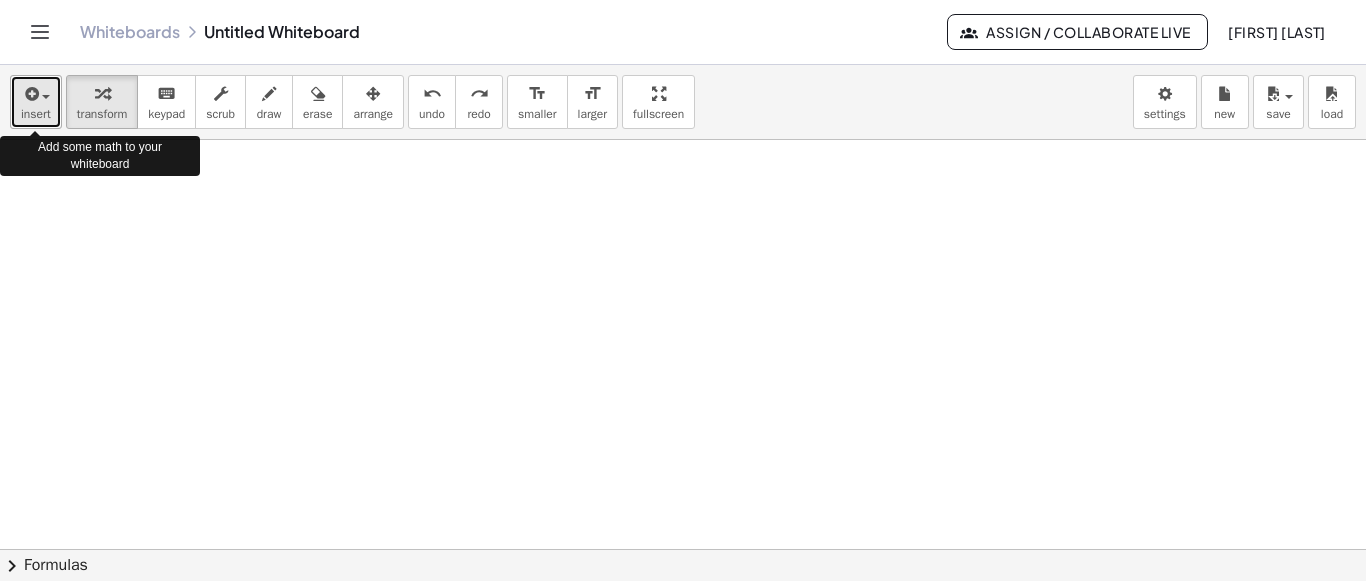click at bounding box center (36, 93) 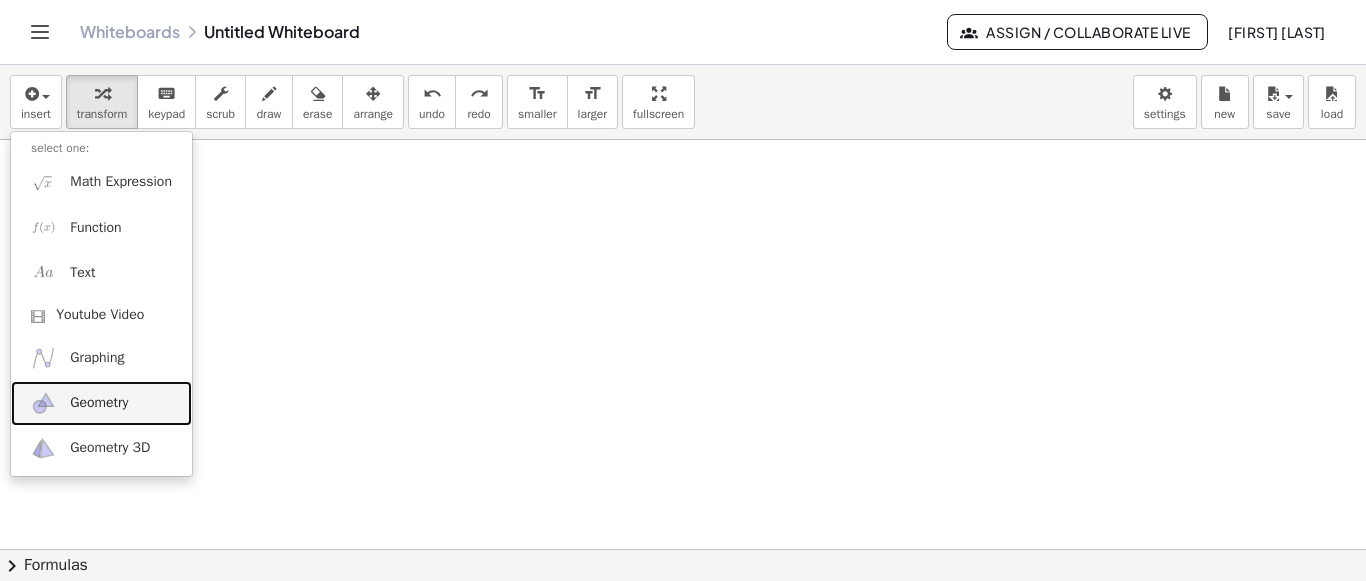 click on "Geometry" at bounding box center (99, 403) 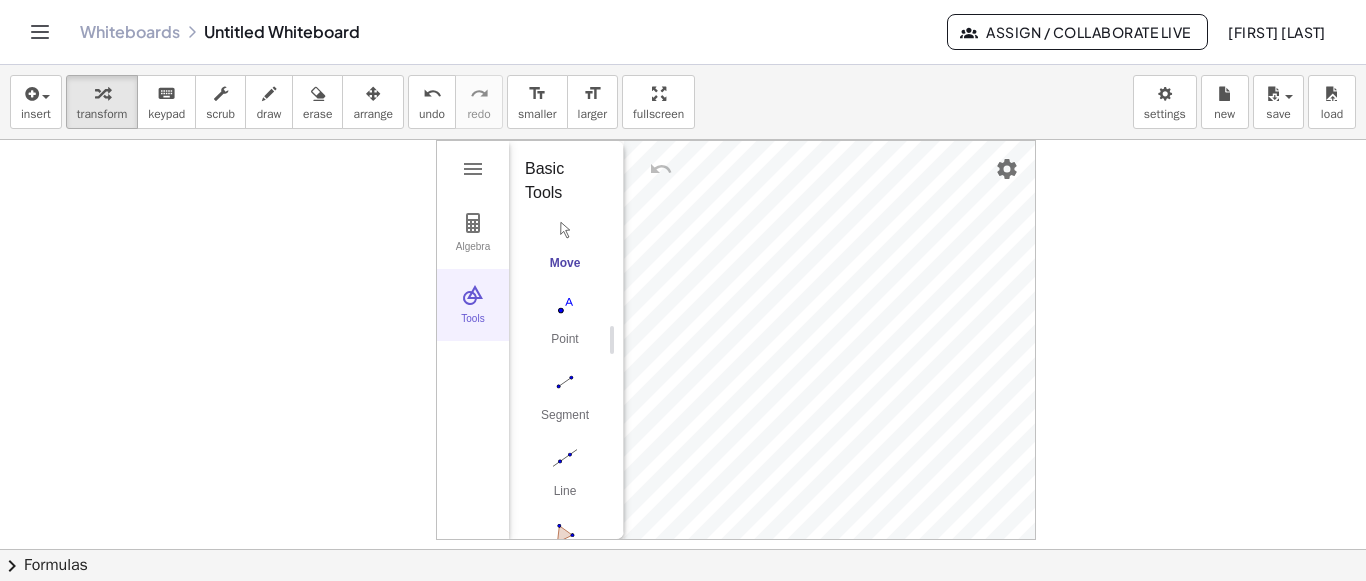 click at bounding box center (473, 295) 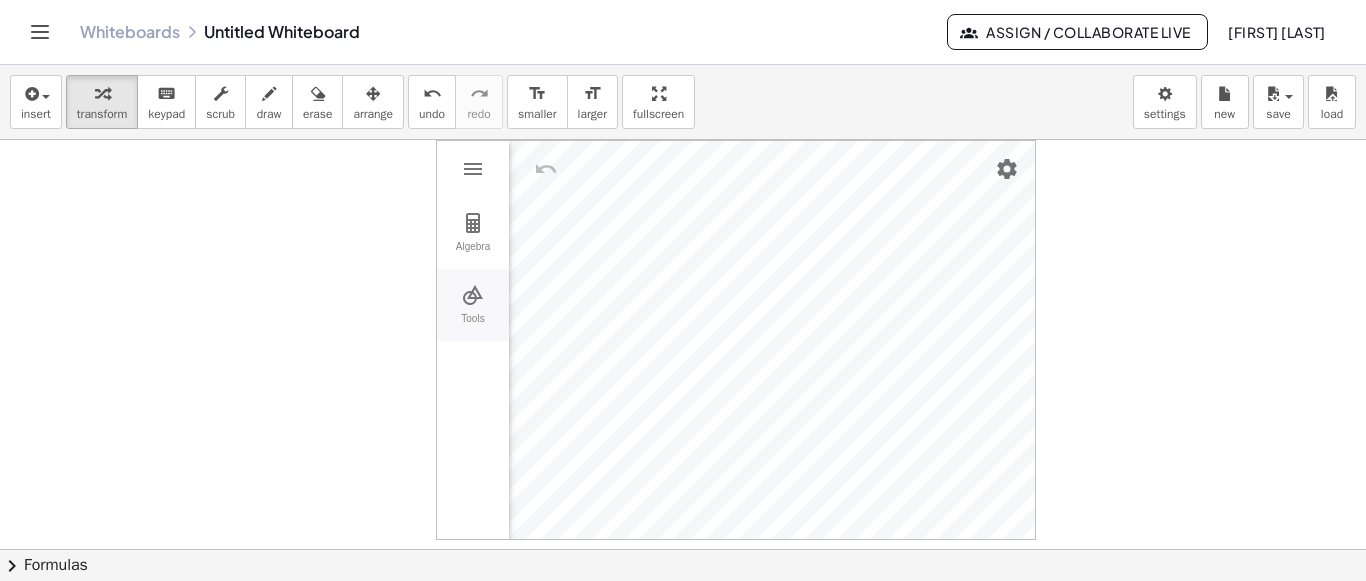 click at bounding box center (473, 295) 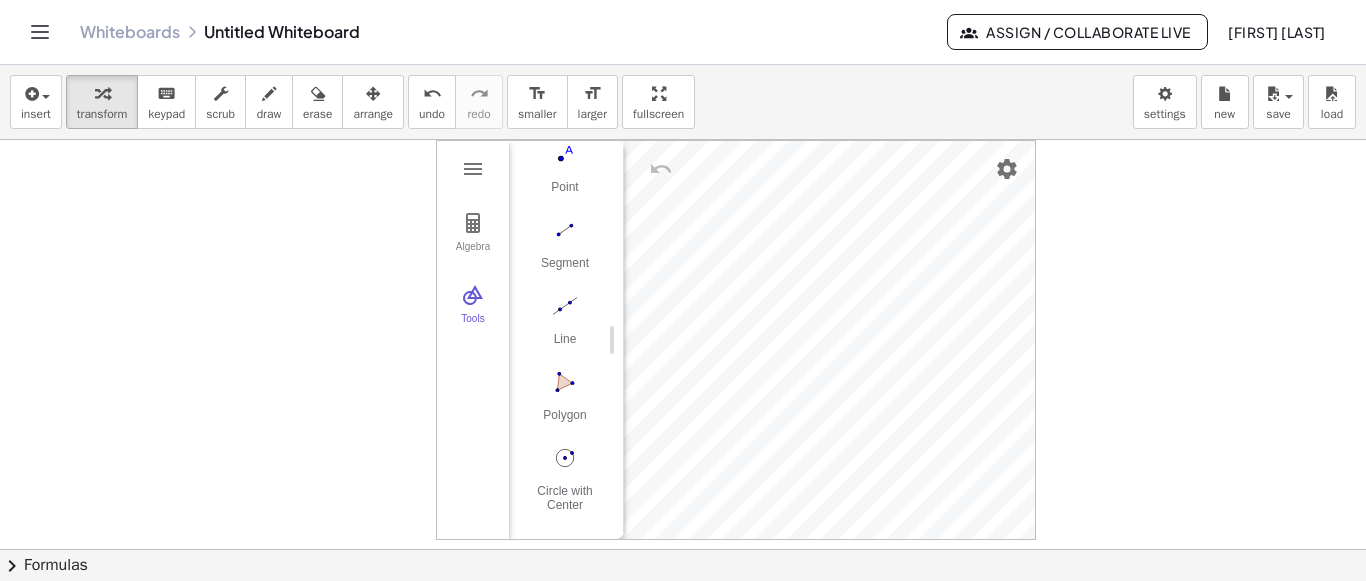 scroll, scrollTop: 162, scrollLeft: 0, axis: vertical 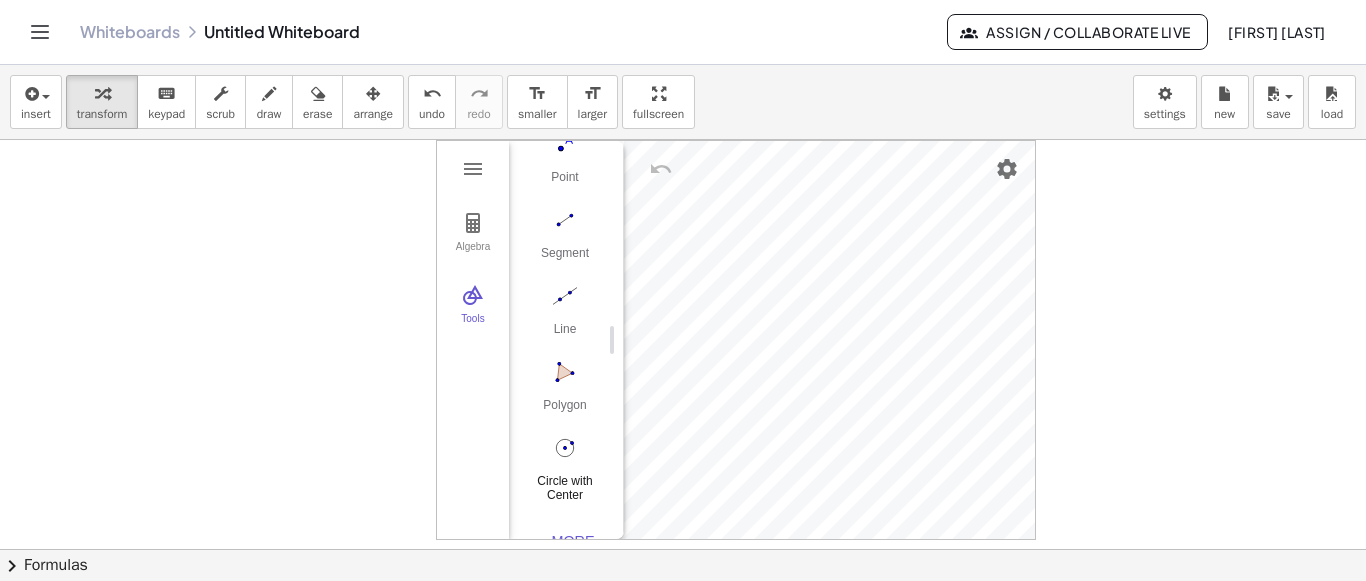 click at bounding box center [565, 448] 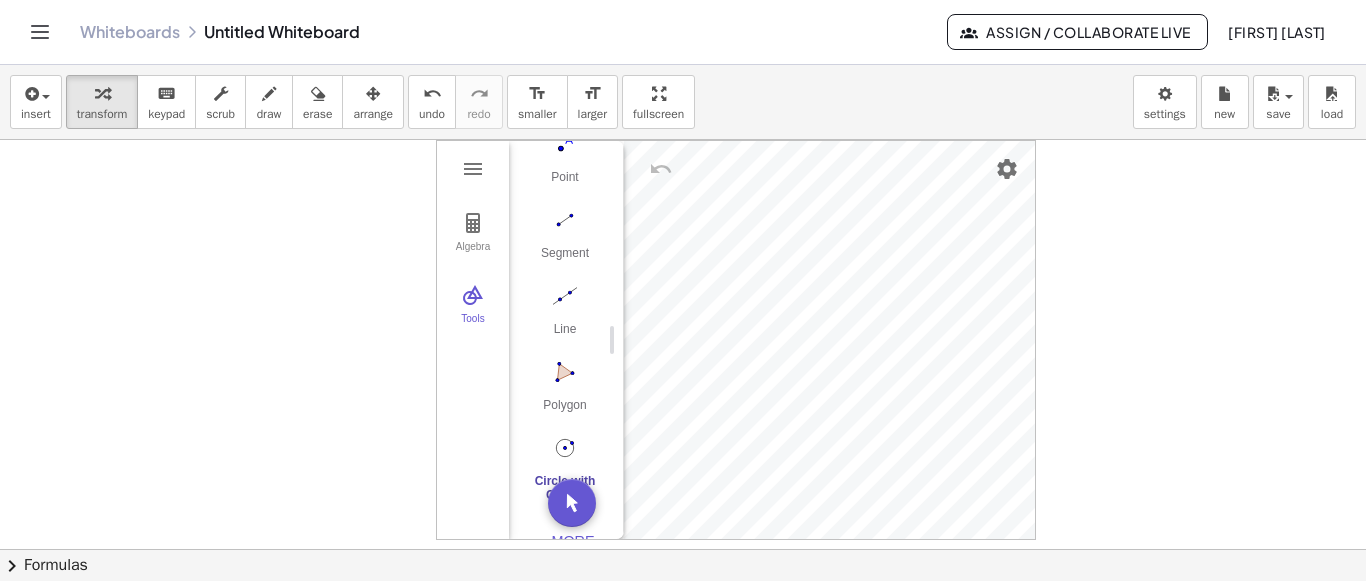 drag, startPoint x: 64, startPoint y: 192, endPoint x: 136, endPoint y: 226, distance: 79.624115 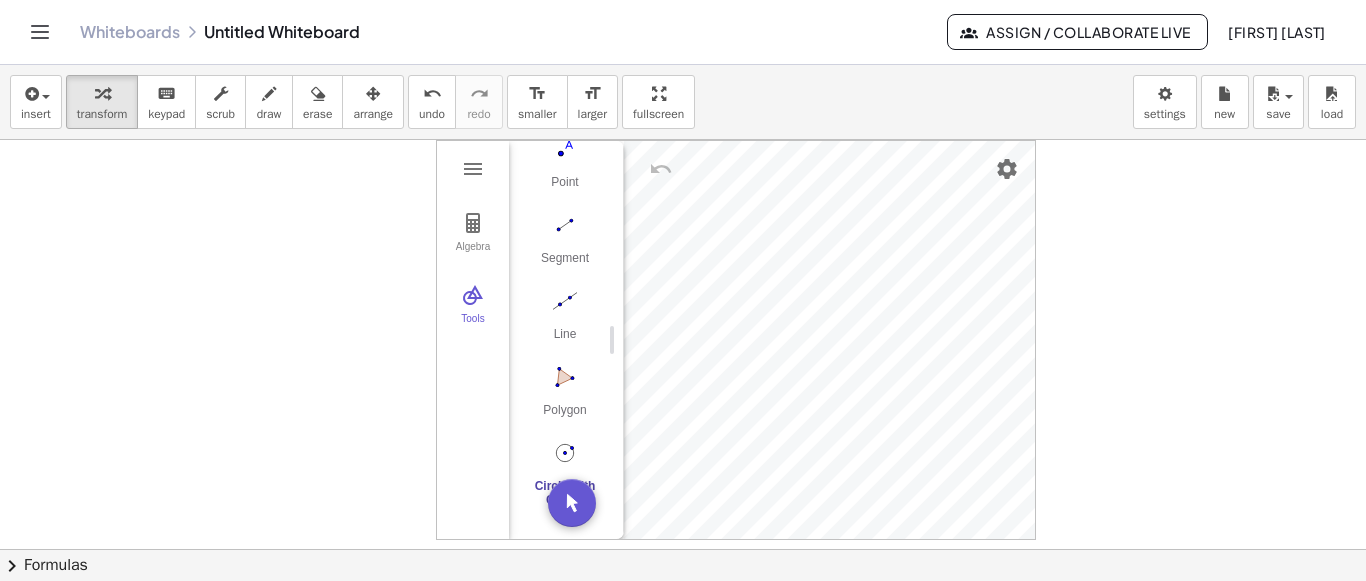 scroll, scrollTop: 130, scrollLeft: 0, axis: vertical 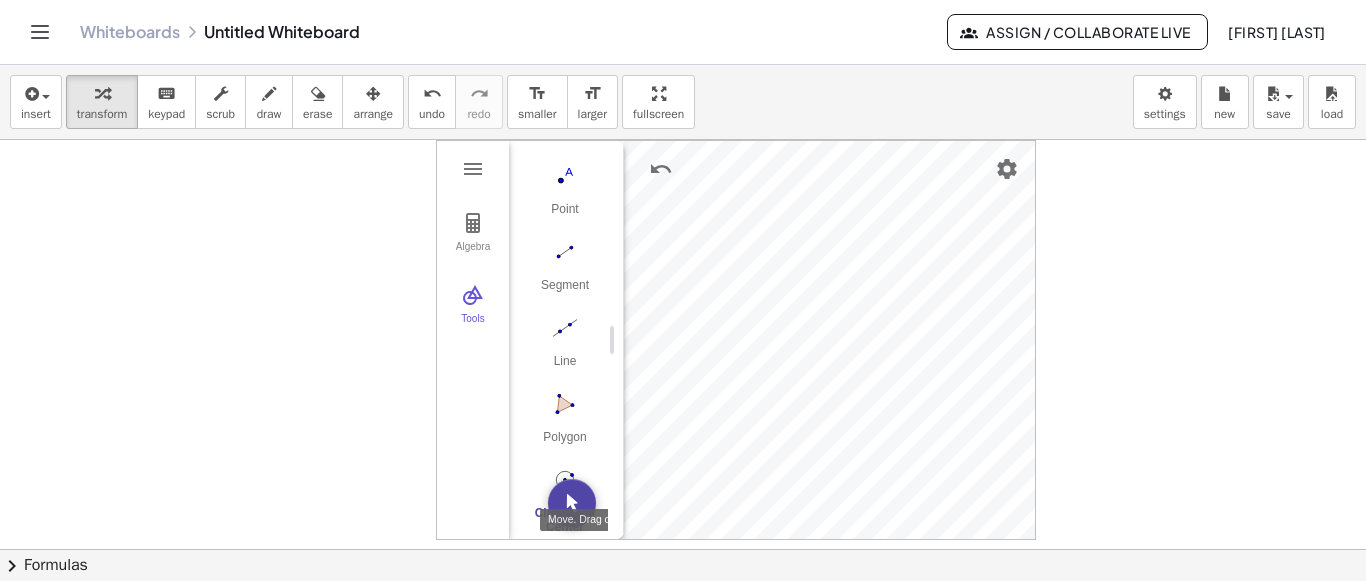 click at bounding box center [572, 503] 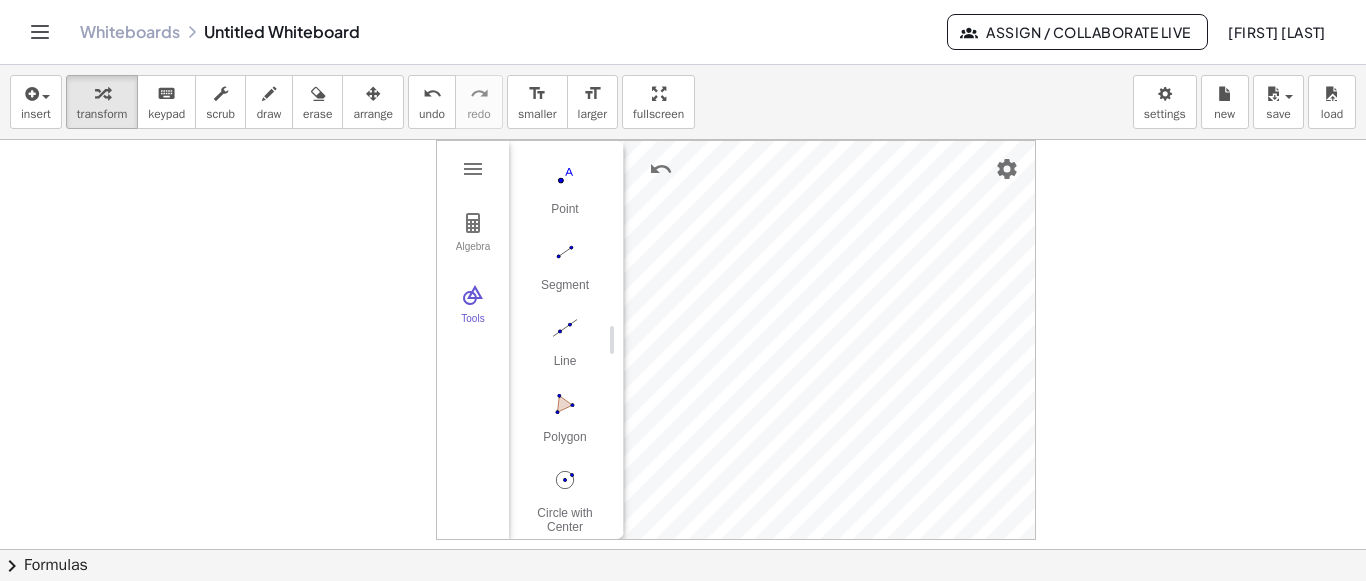 scroll, scrollTop: 0, scrollLeft: 0, axis: both 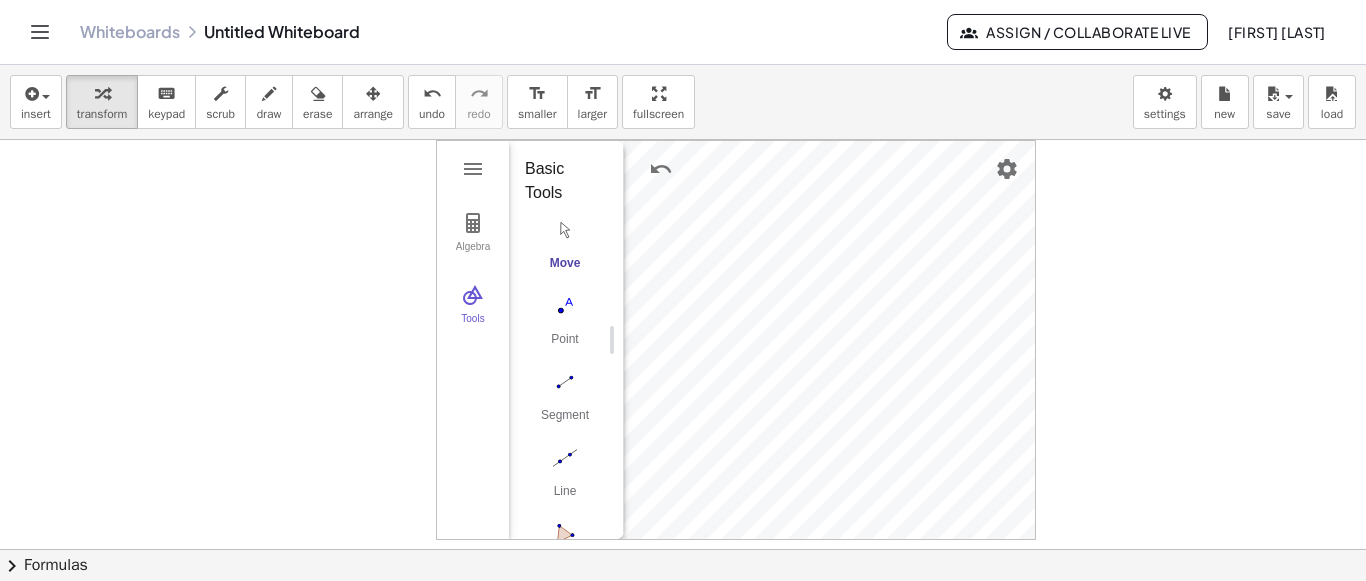 click at bounding box center (565, 230) 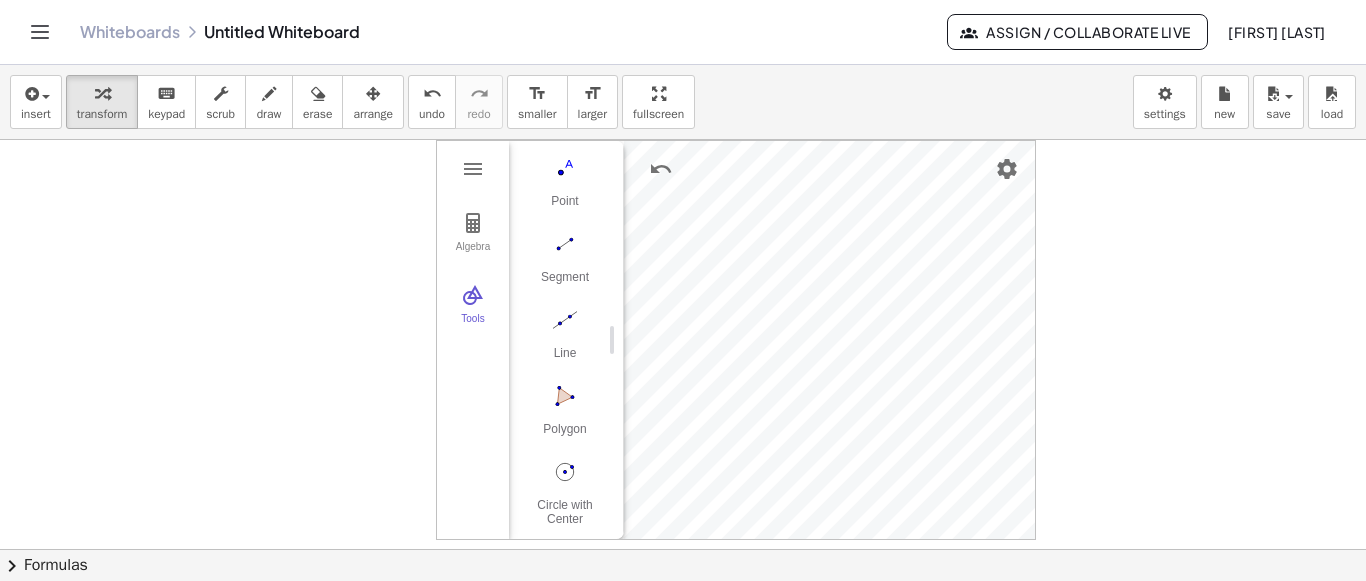 scroll, scrollTop: 206, scrollLeft: 0, axis: vertical 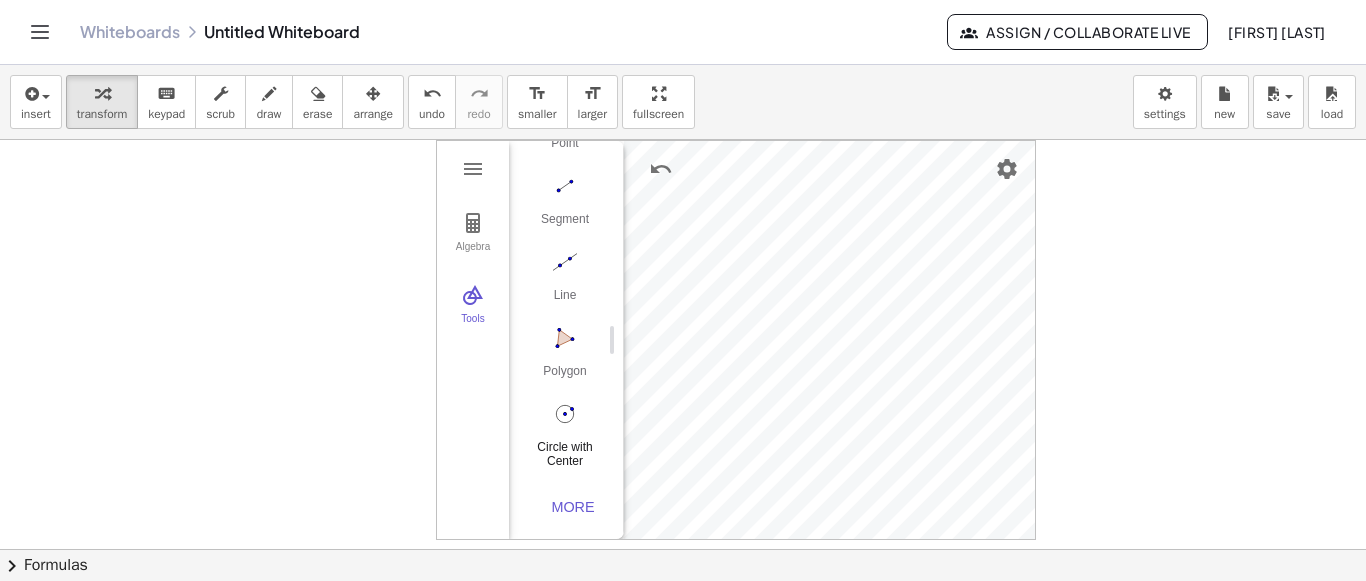 click at bounding box center (565, 414) 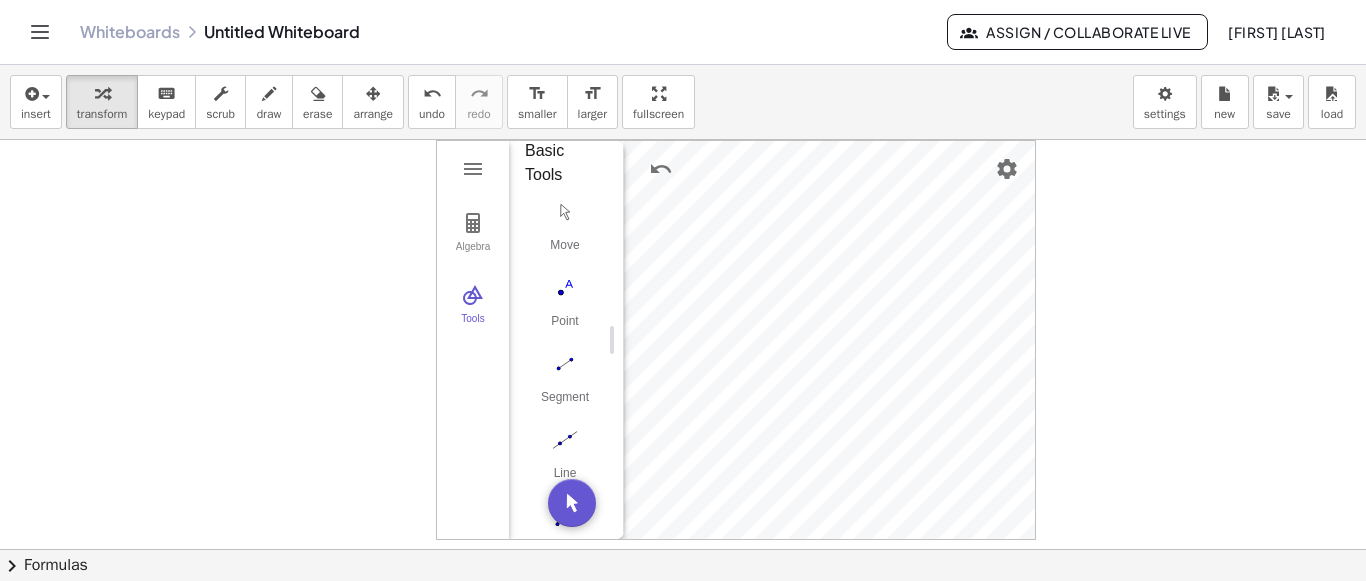 scroll, scrollTop: 12, scrollLeft: 0, axis: vertical 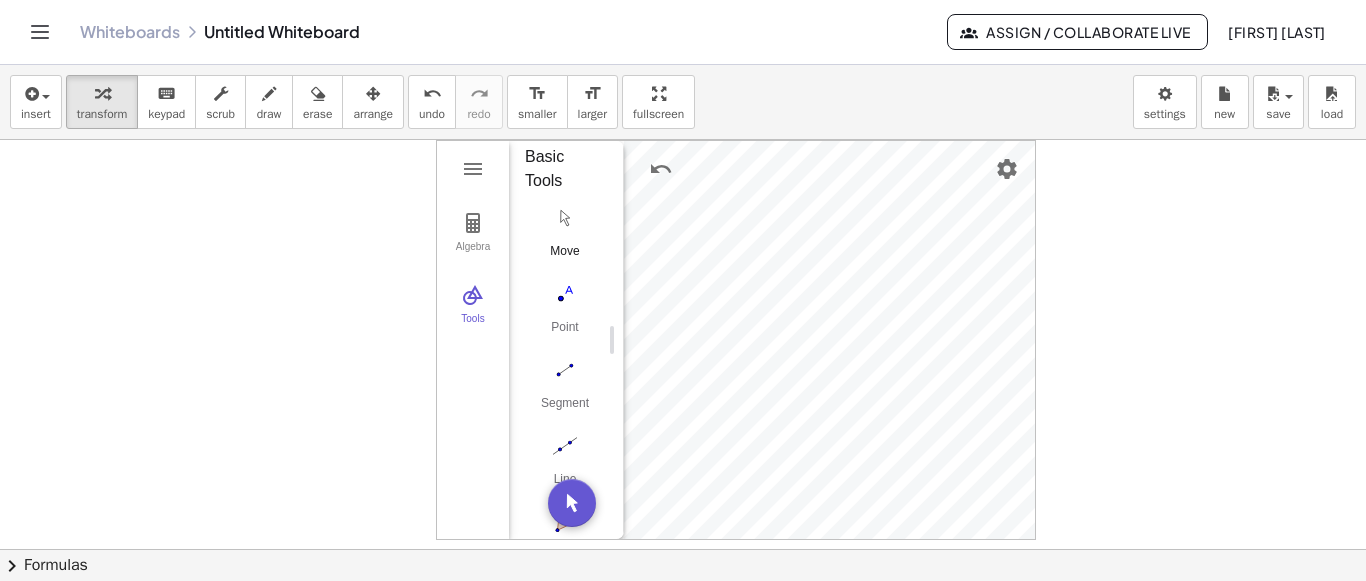 click at bounding box center [565, 218] 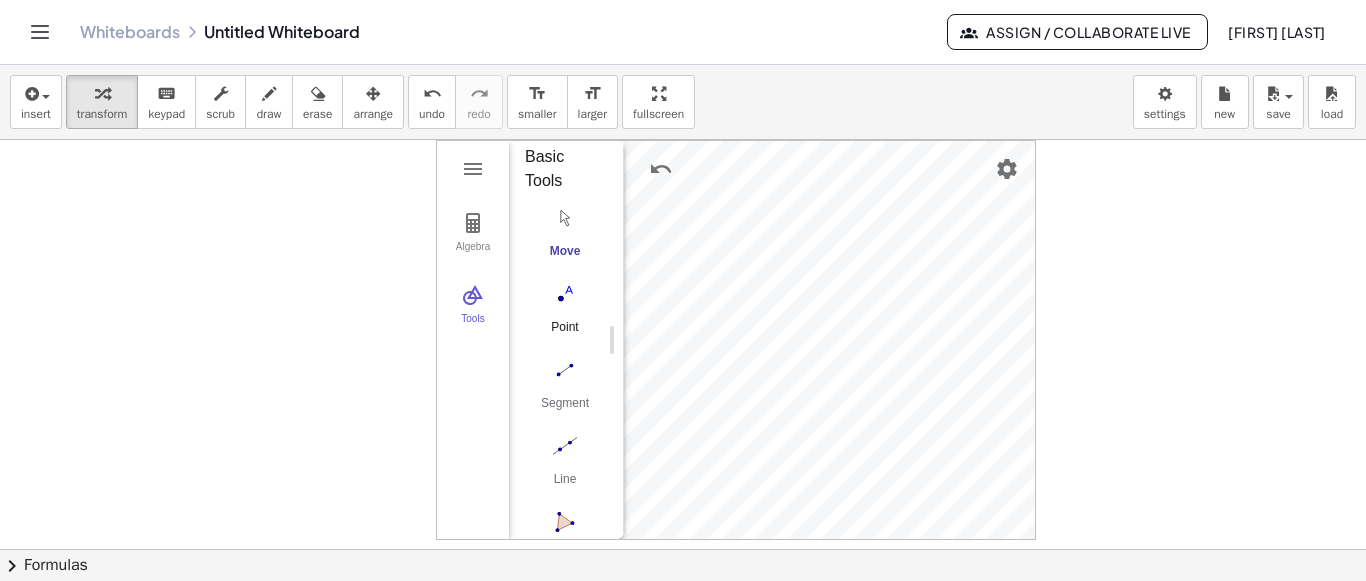 click at bounding box center [565, 294] 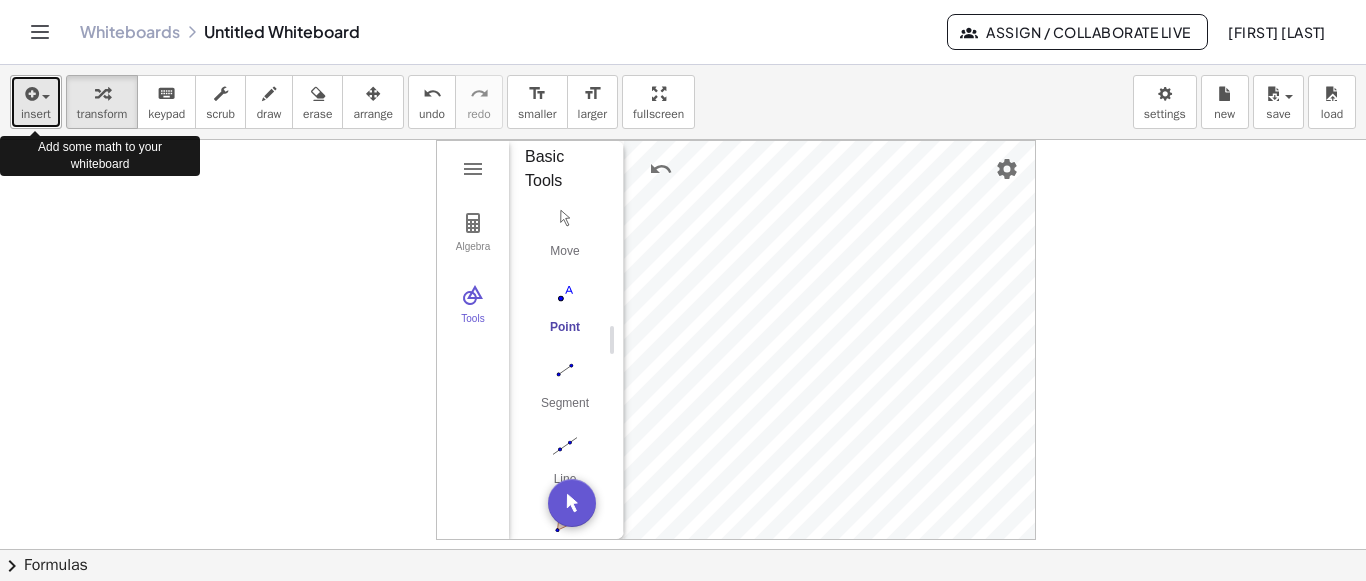 click at bounding box center [36, 93] 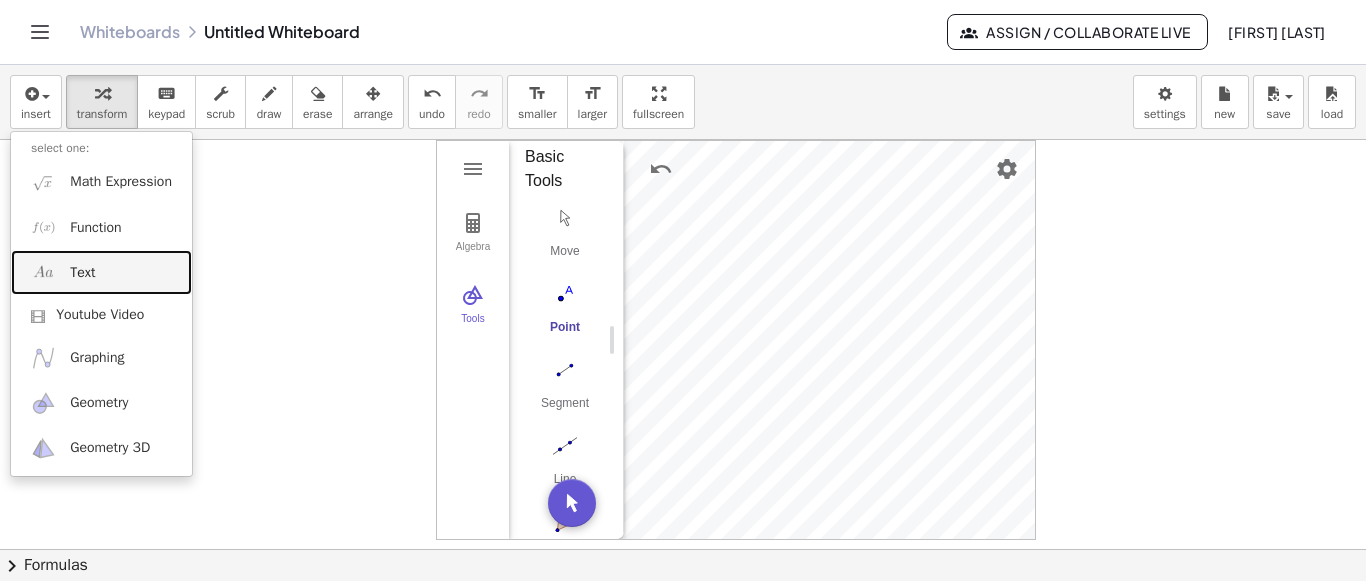 click on "Text" at bounding box center (82, 273) 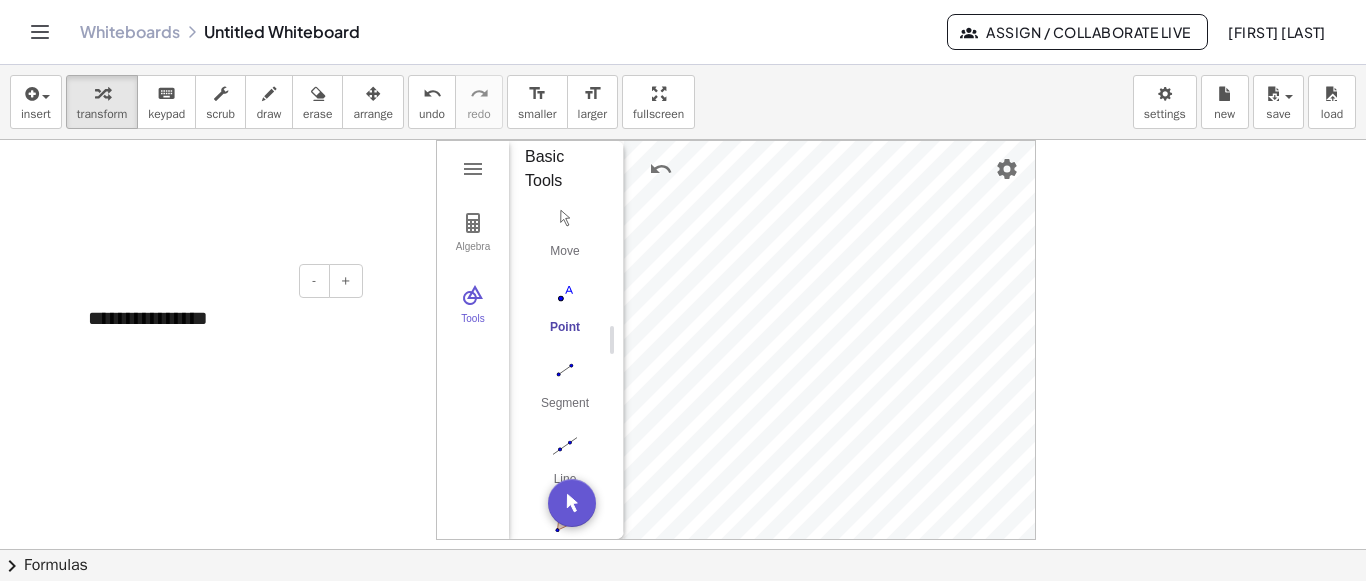 click on "**********" at bounding box center (218, 318) 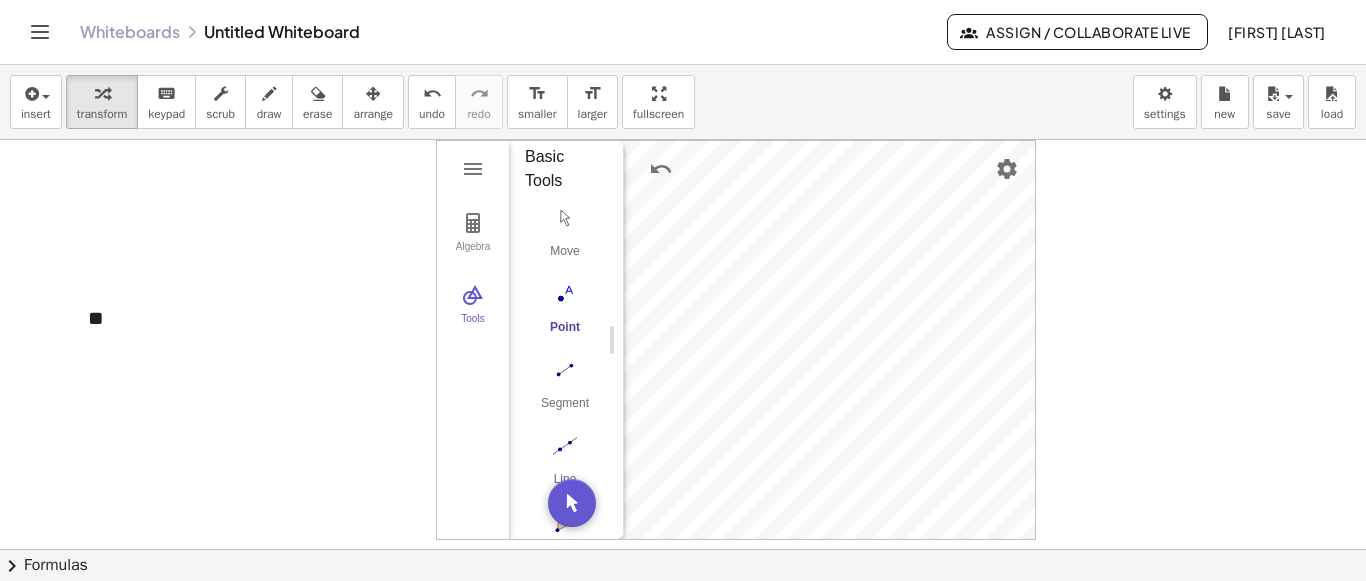 click at bounding box center (683, 601) 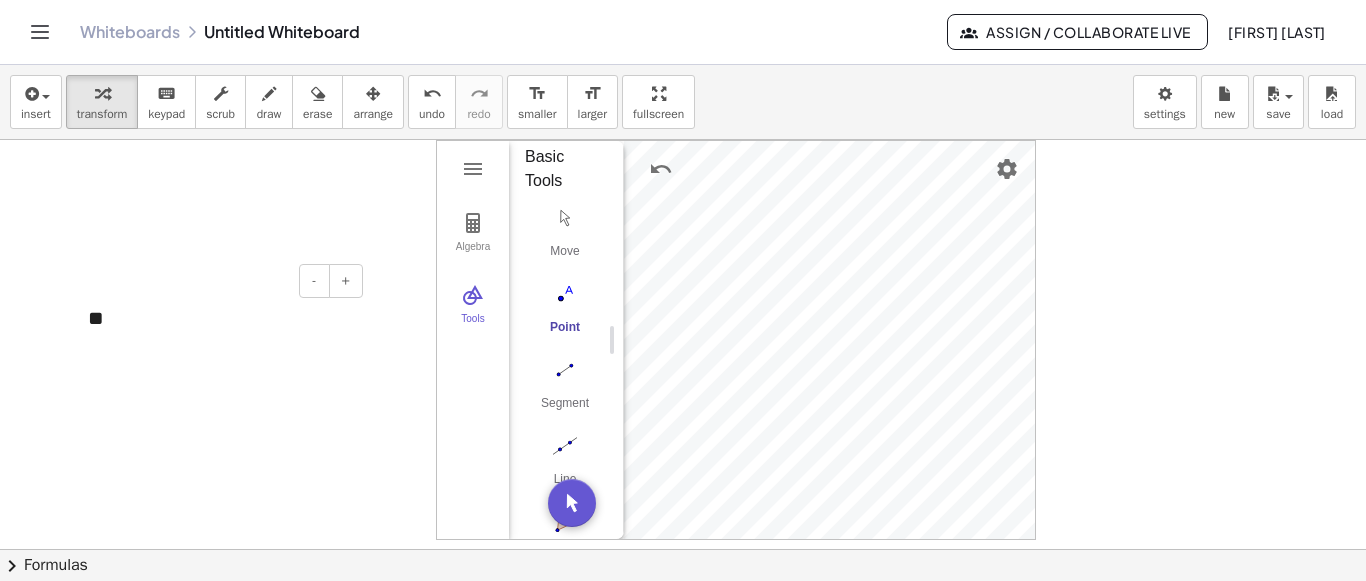 click on "**" at bounding box center (218, 318) 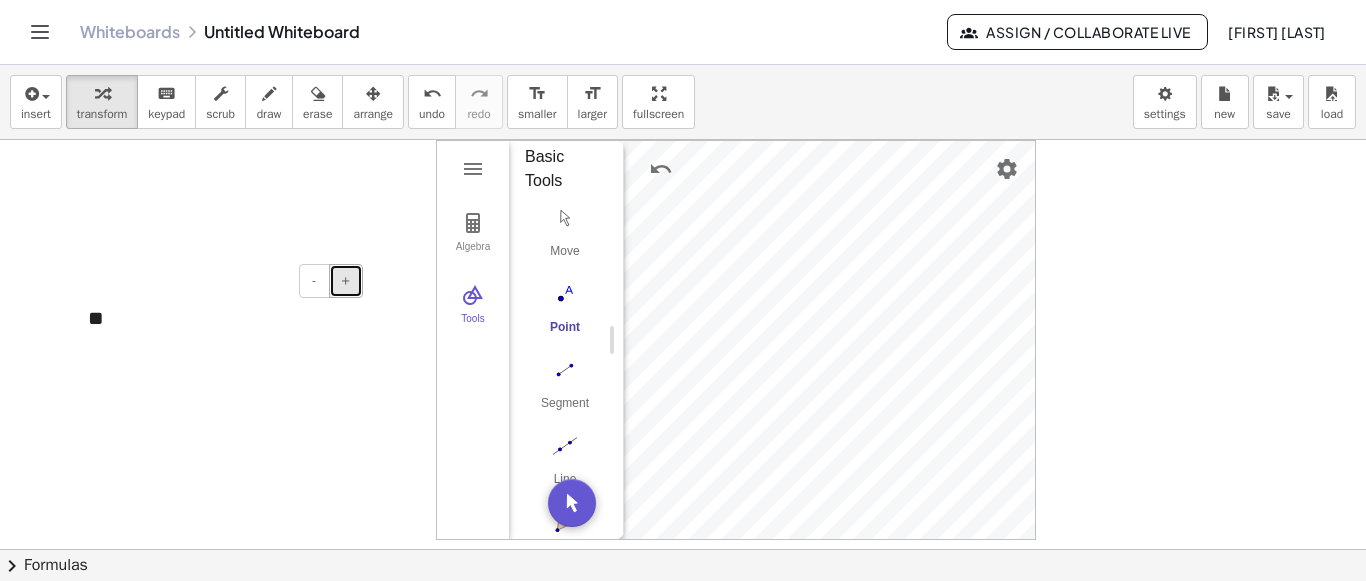 click on "+" at bounding box center [346, 280] 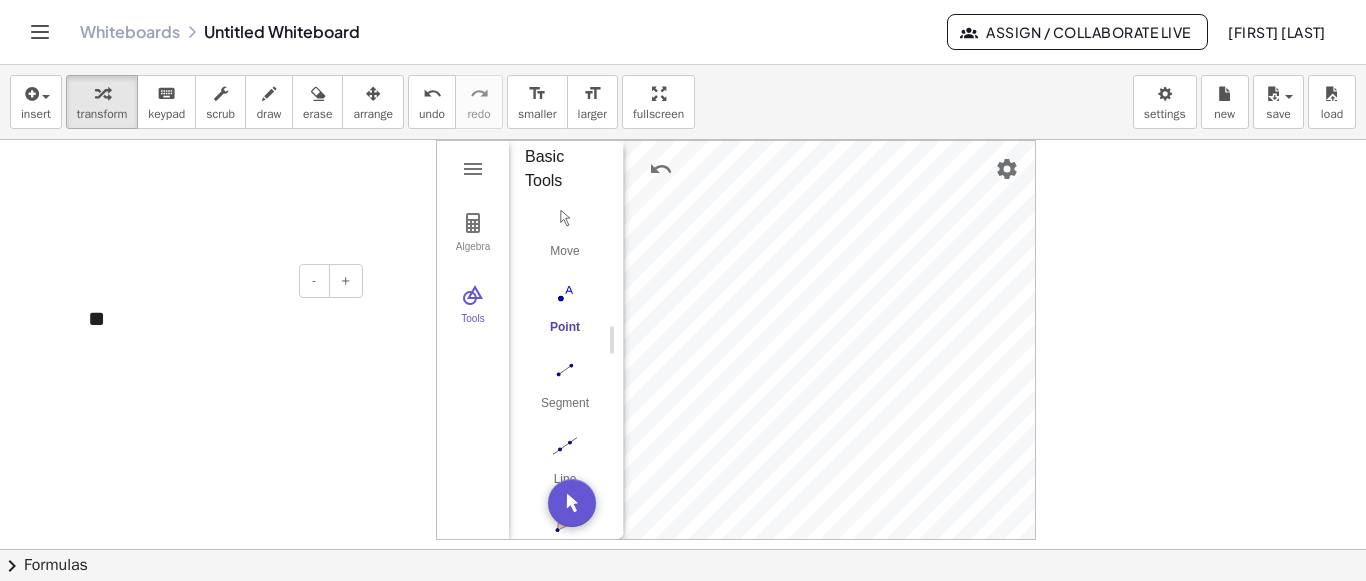 click on "**" at bounding box center [218, 319] 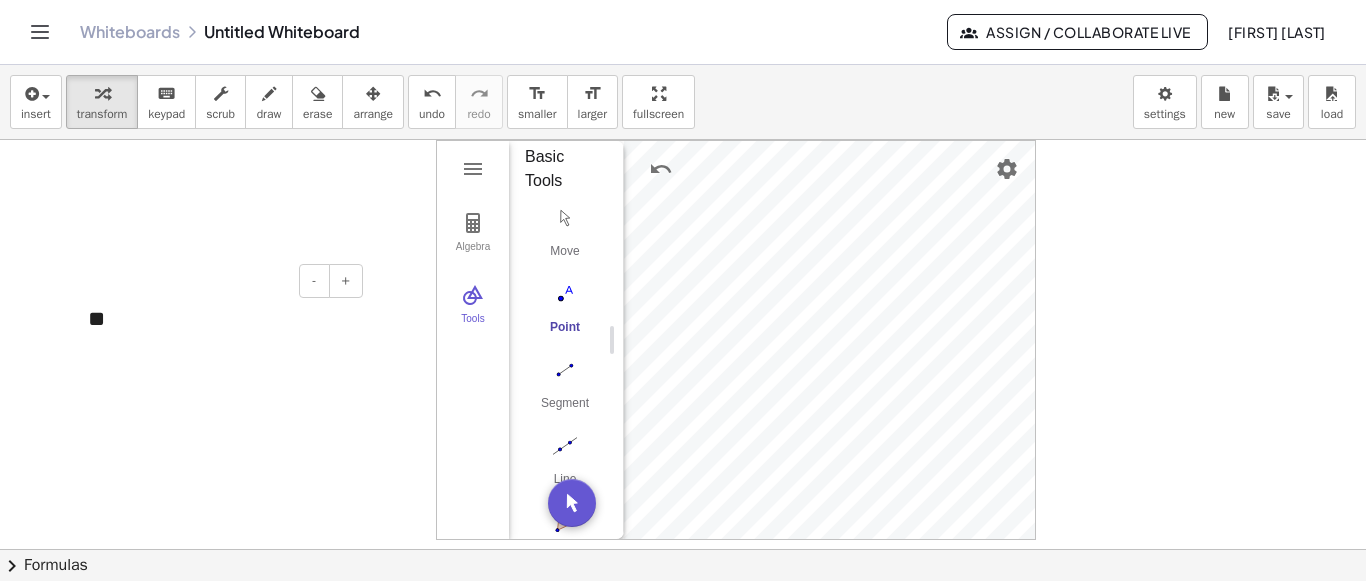 drag, startPoint x: 368, startPoint y: 321, endPoint x: 264, endPoint y: 321, distance: 104 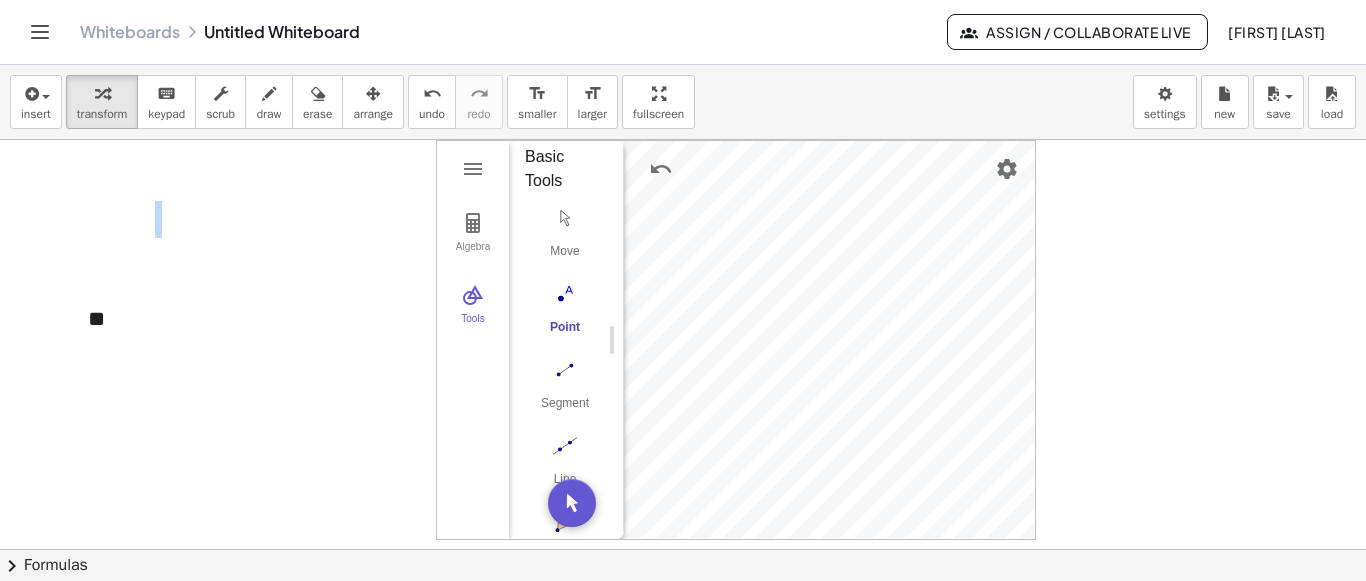 drag, startPoint x: 126, startPoint y: 283, endPoint x: 63, endPoint y: 361, distance: 100.26465 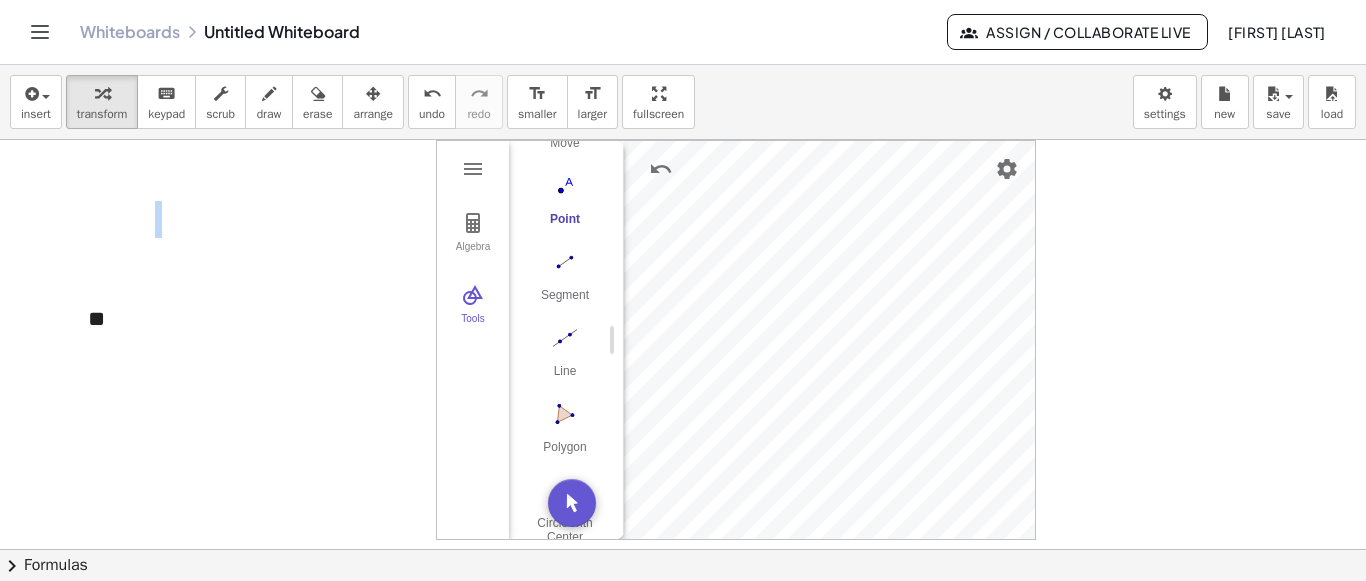 scroll, scrollTop: 95, scrollLeft: 0, axis: vertical 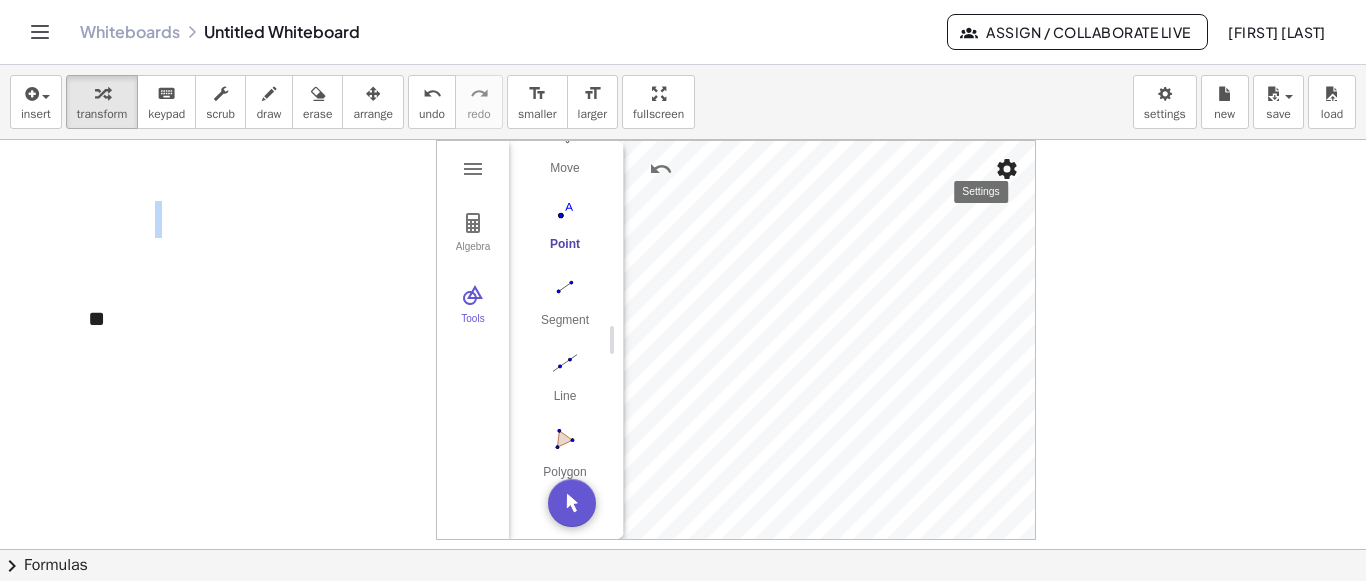 click at bounding box center [1007, 169] 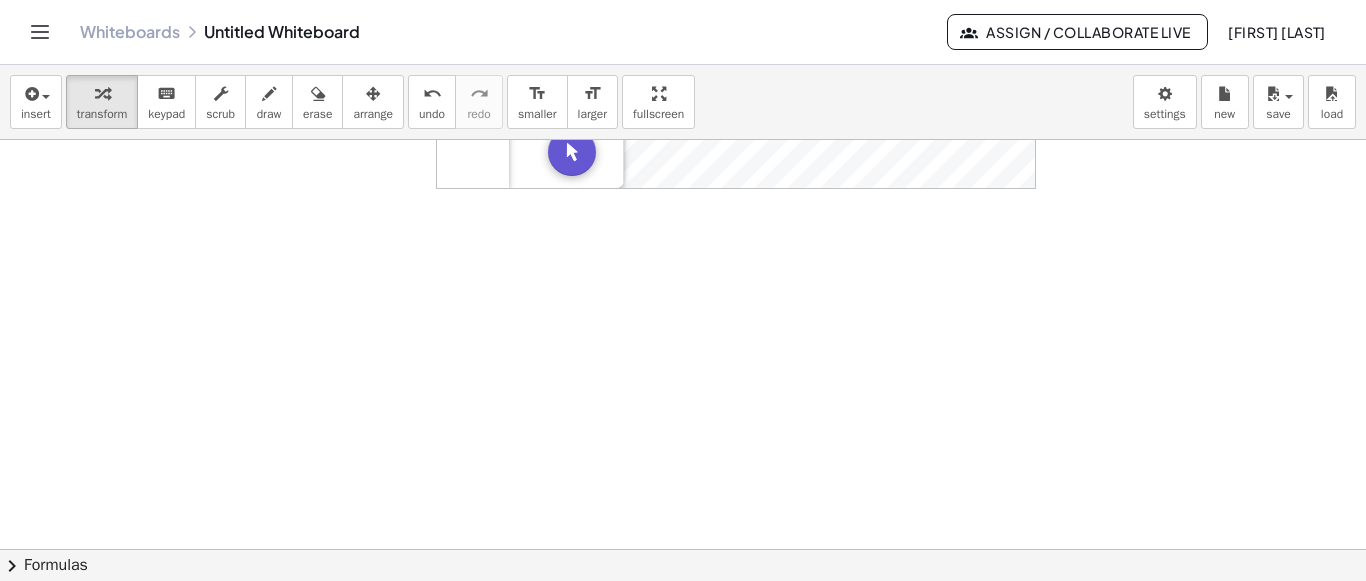 scroll, scrollTop: 0, scrollLeft: 0, axis: both 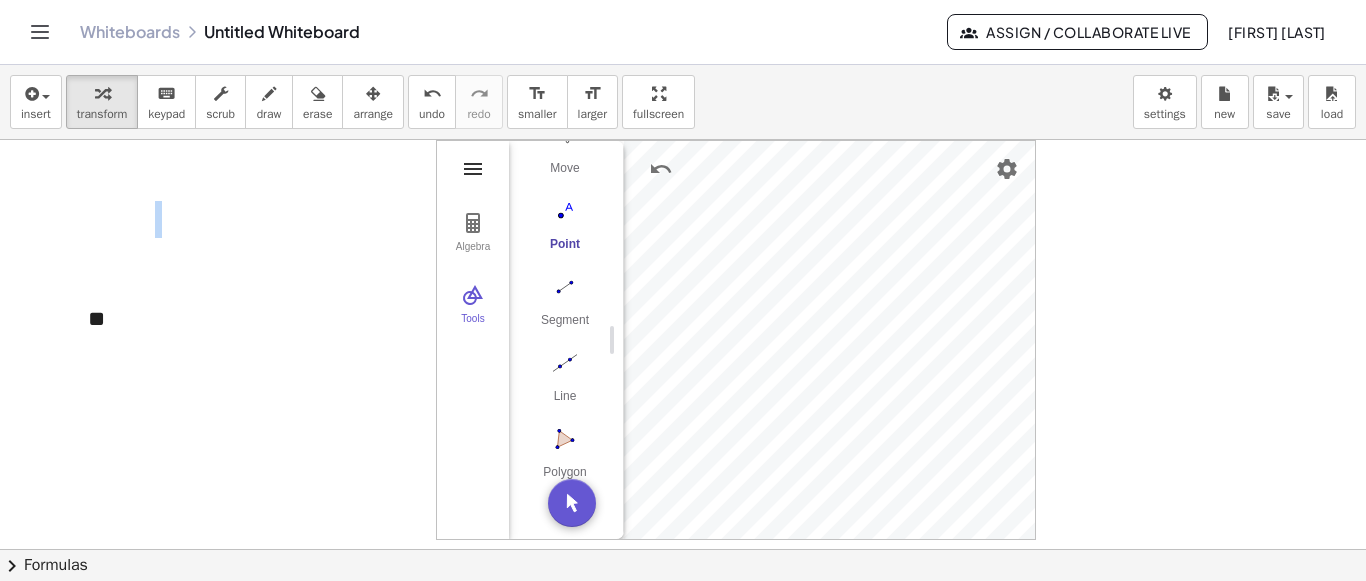 click at bounding box center (473, 169) 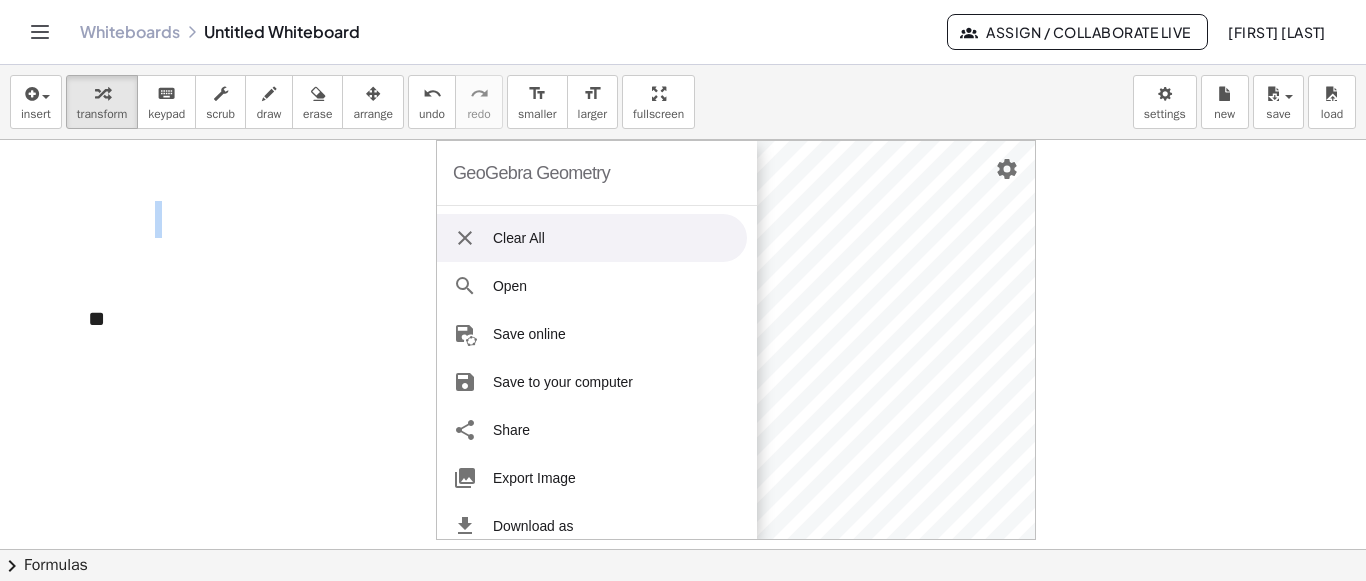 click on "Clear All" at bounding box center [592, 238] 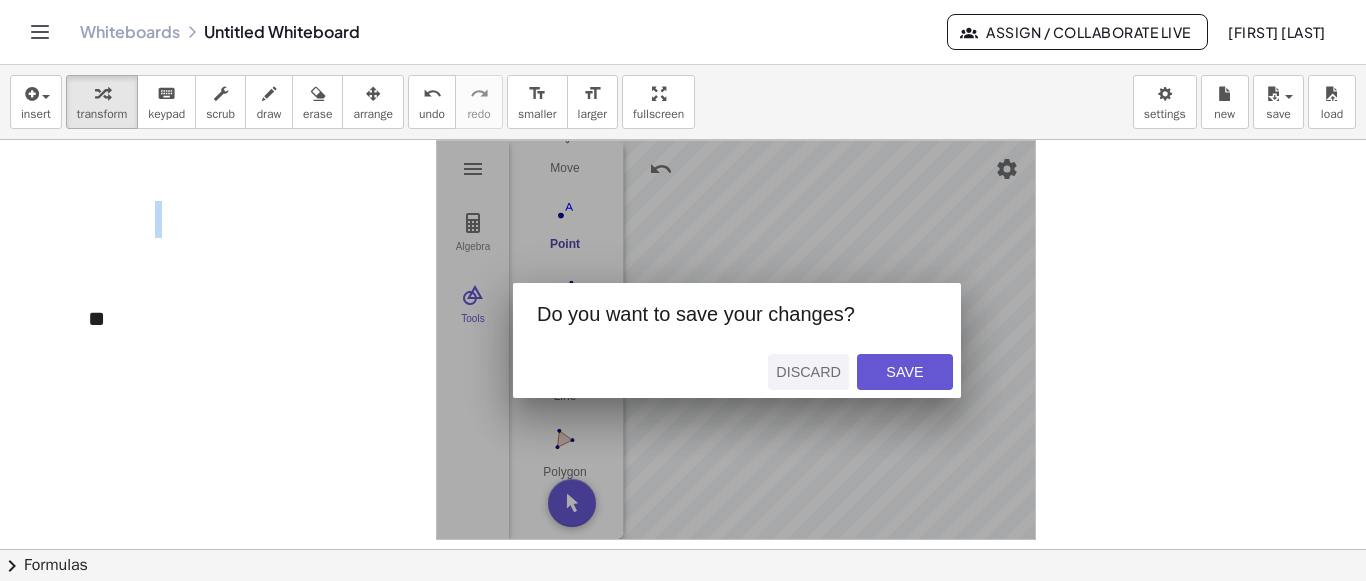 click on "Discard" at bounding box center [808, 372] 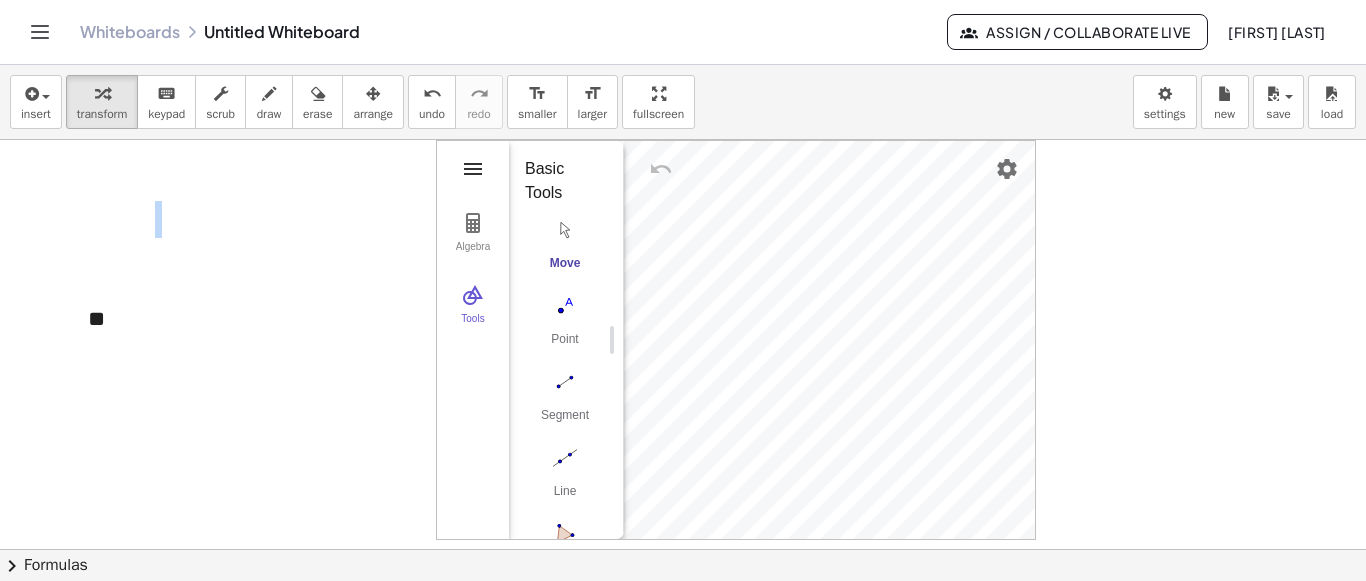 click at bounding box center [473, 169] 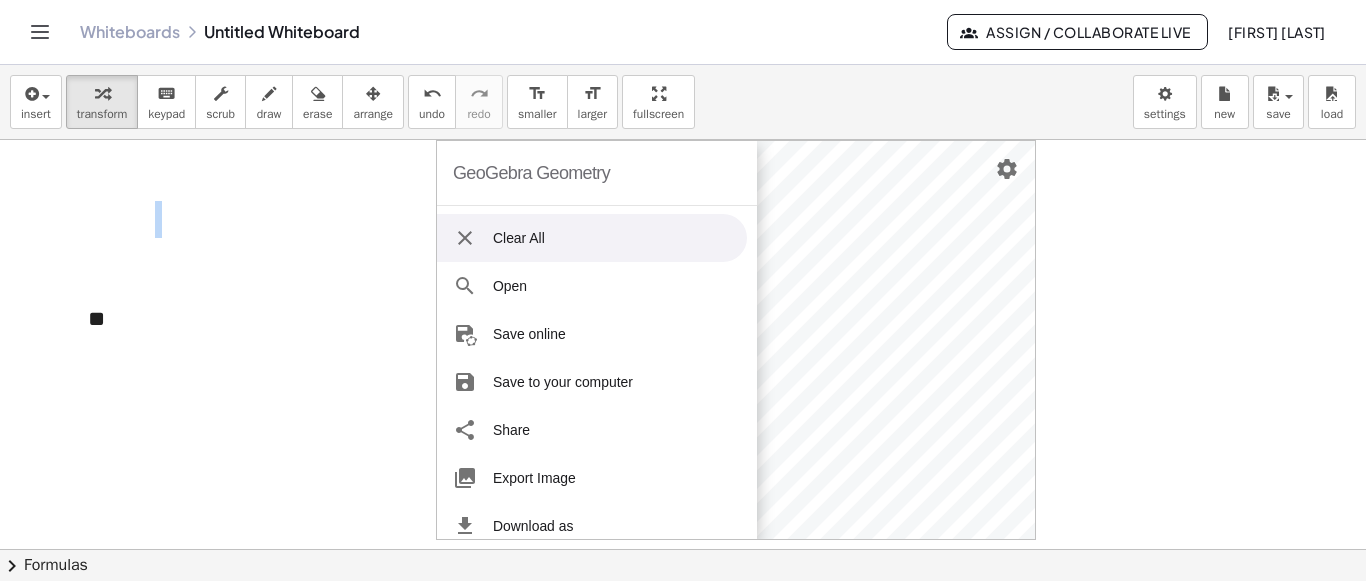 click on "Clear All" at bounding box center (592, 238) 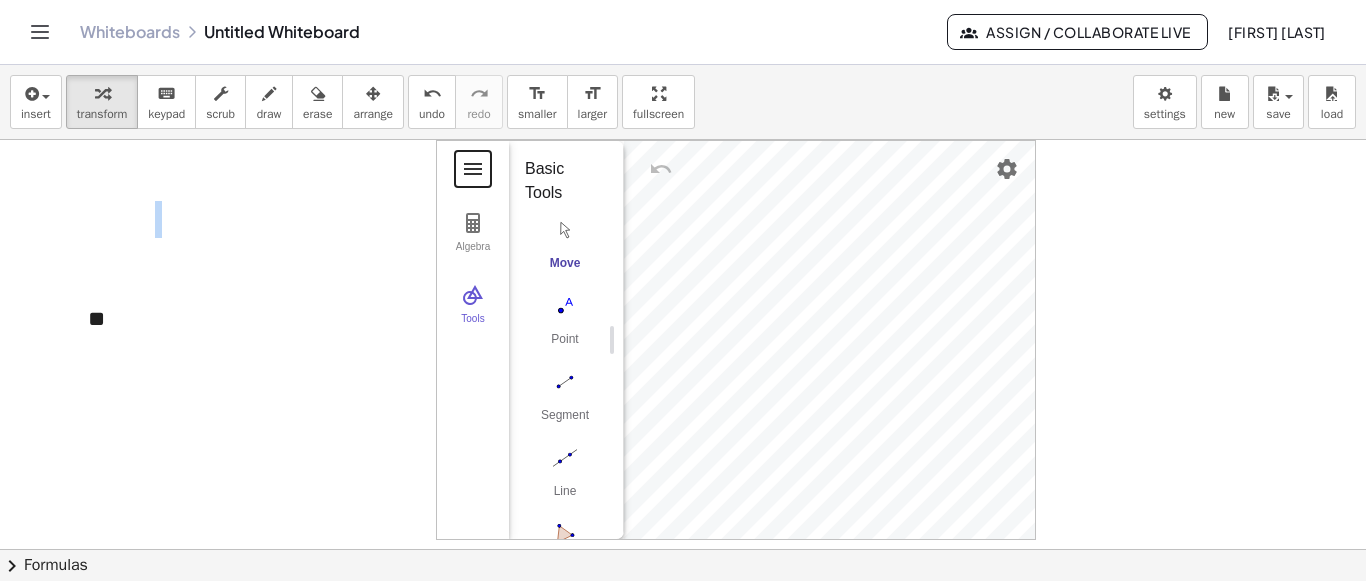 click at bounding box center [473, 169] 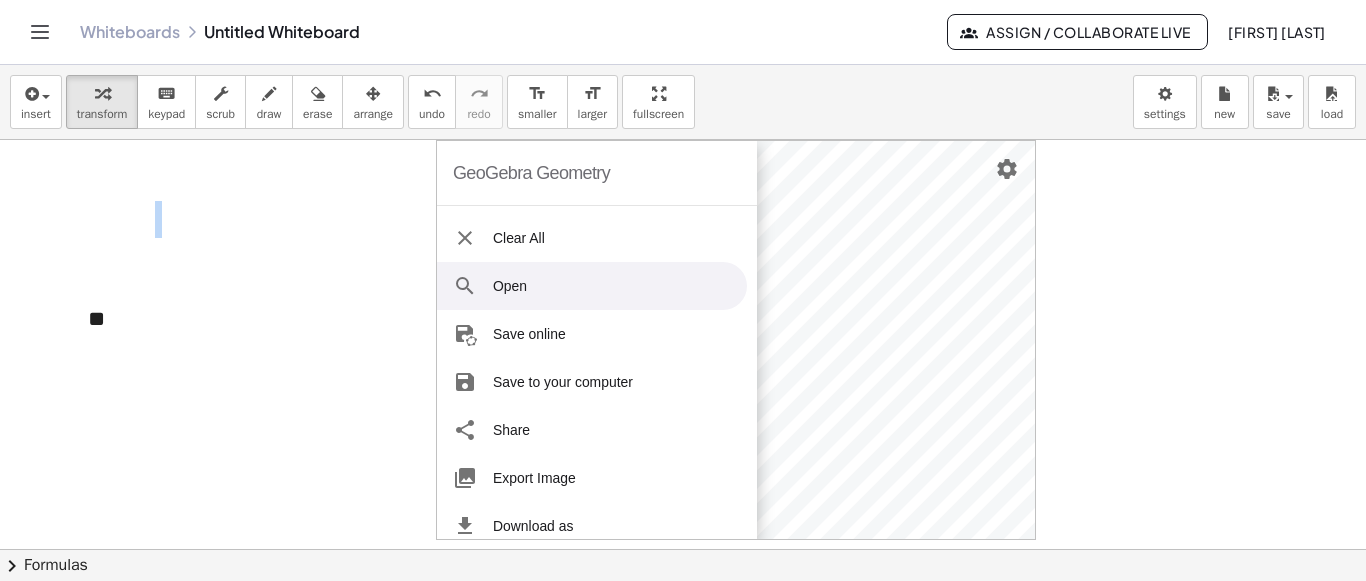 click on "Open" at bounding box center [592, 286] 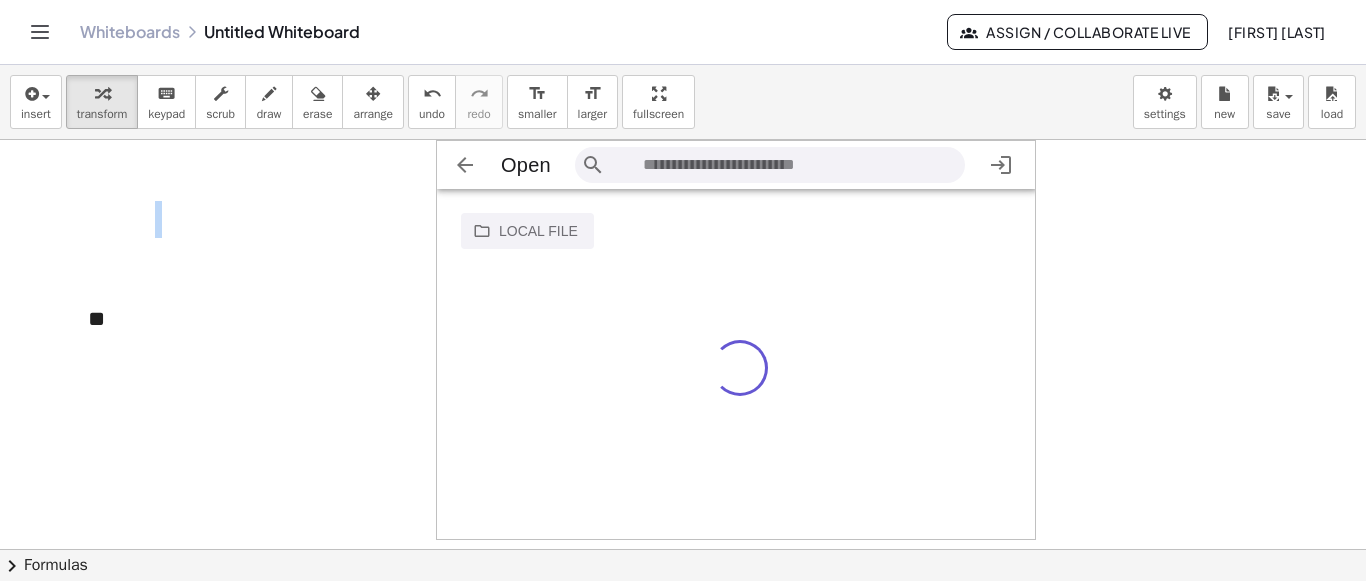 scroll, scrollTop: 115, scrollLeft: 115, axis: both 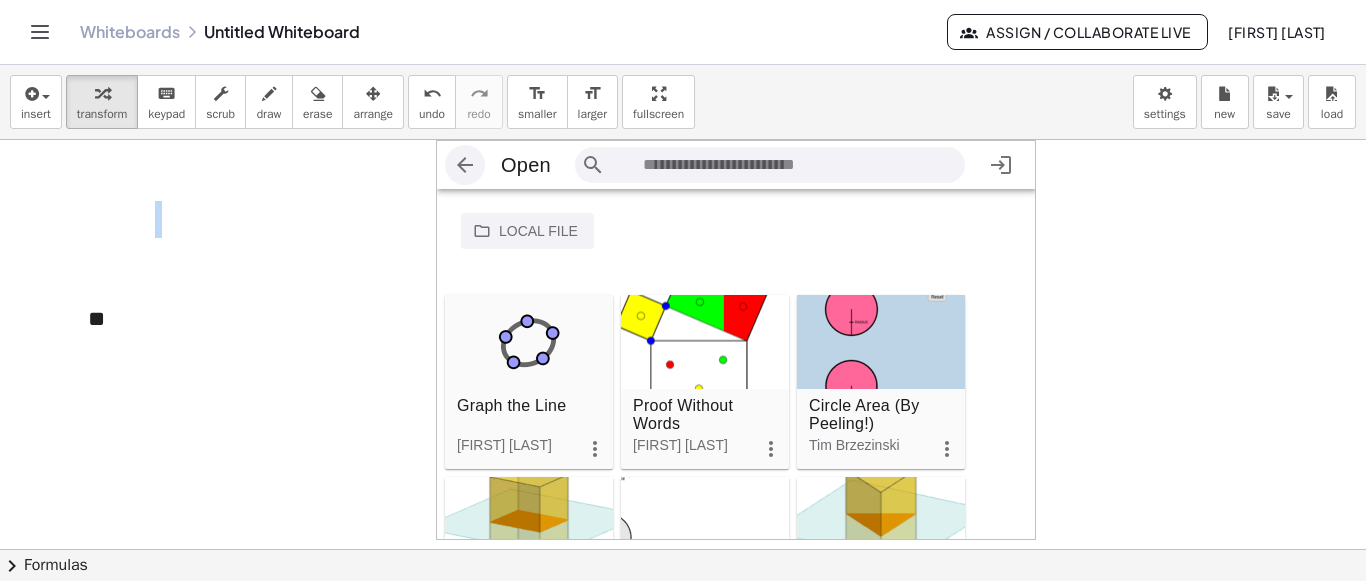 click at bounding box center (465, 165) 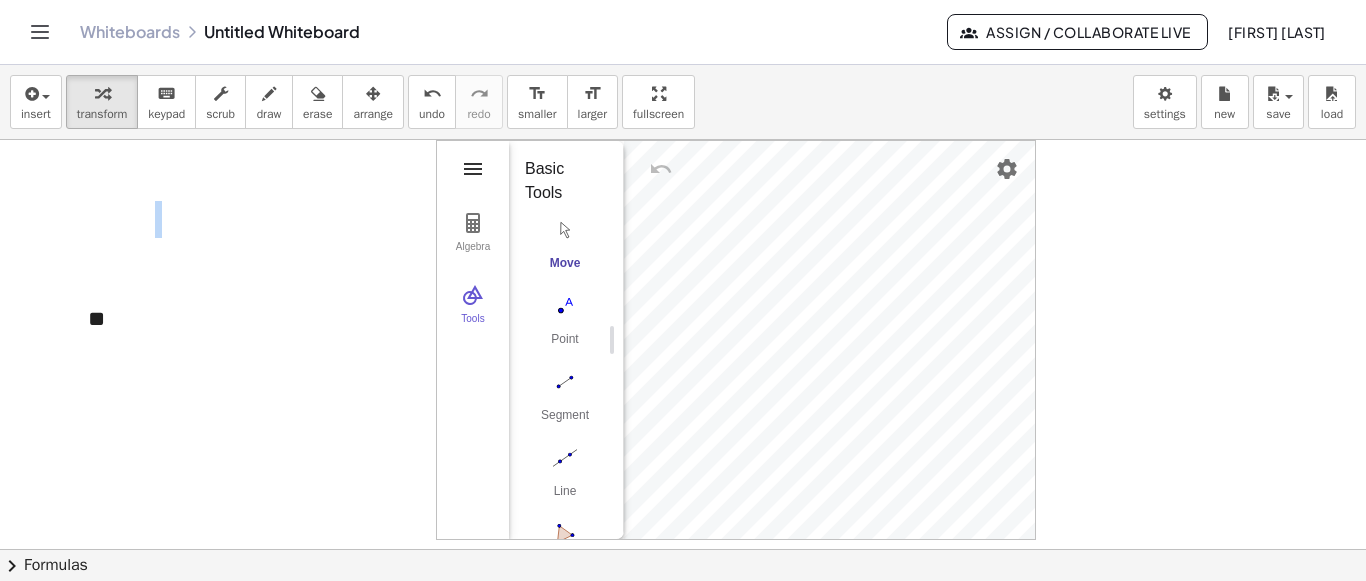 click at bounding box center [473, 169] 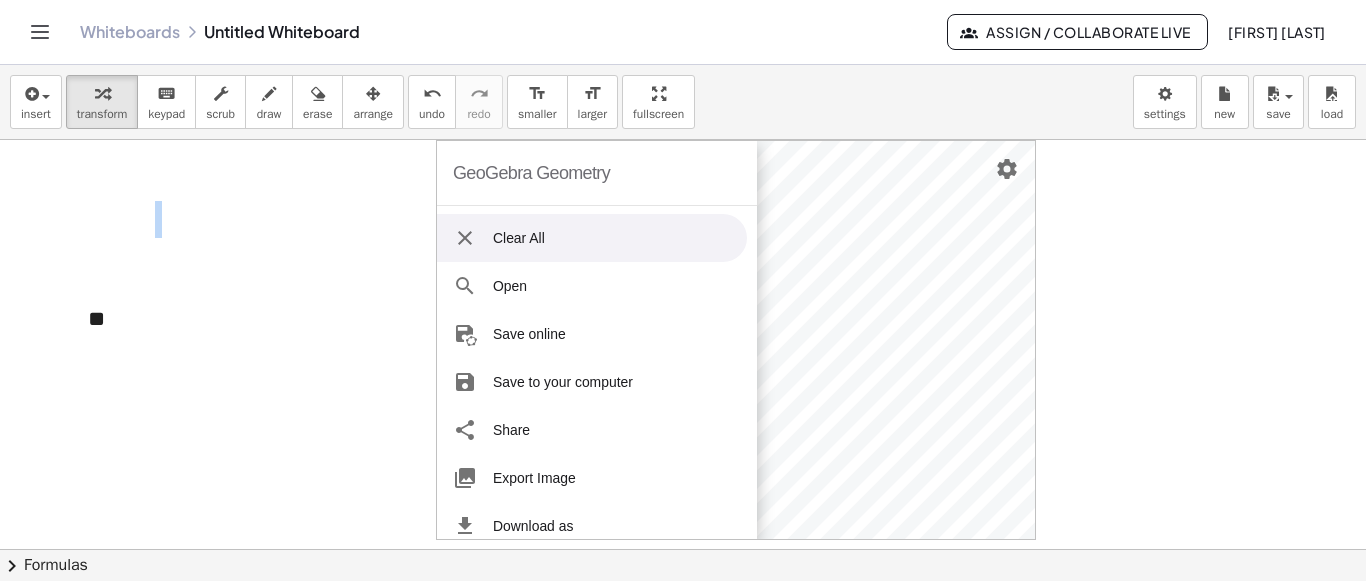 click on "Clear All" at bounding box center (592, 238) 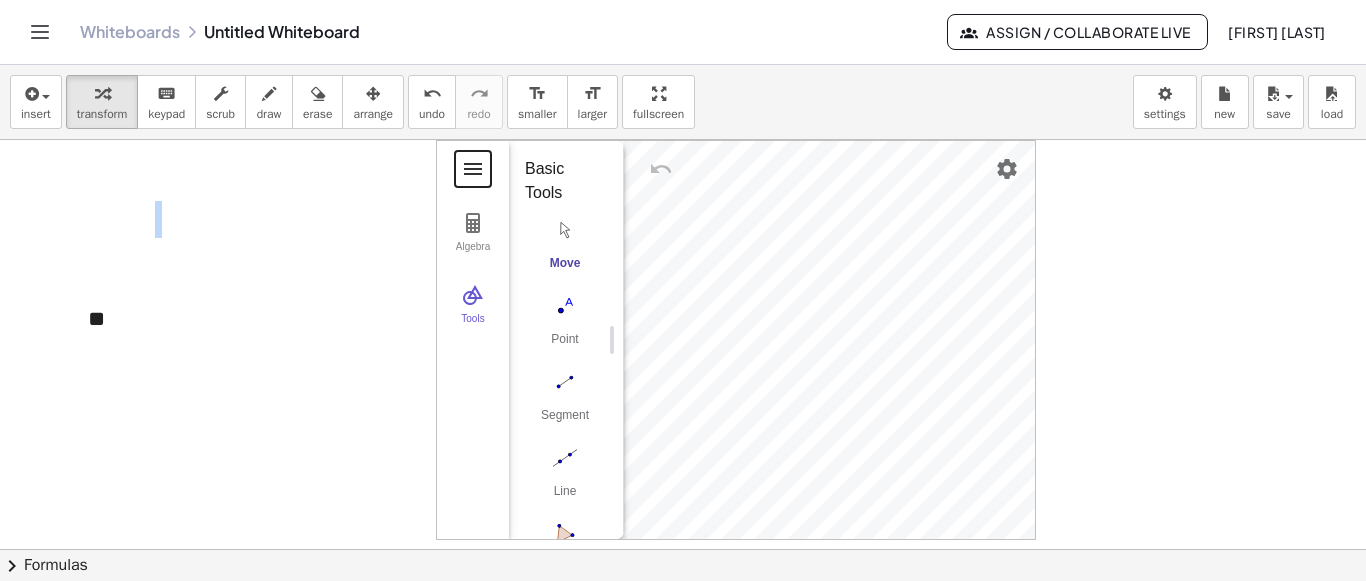 click at bounding box center (473, 169) 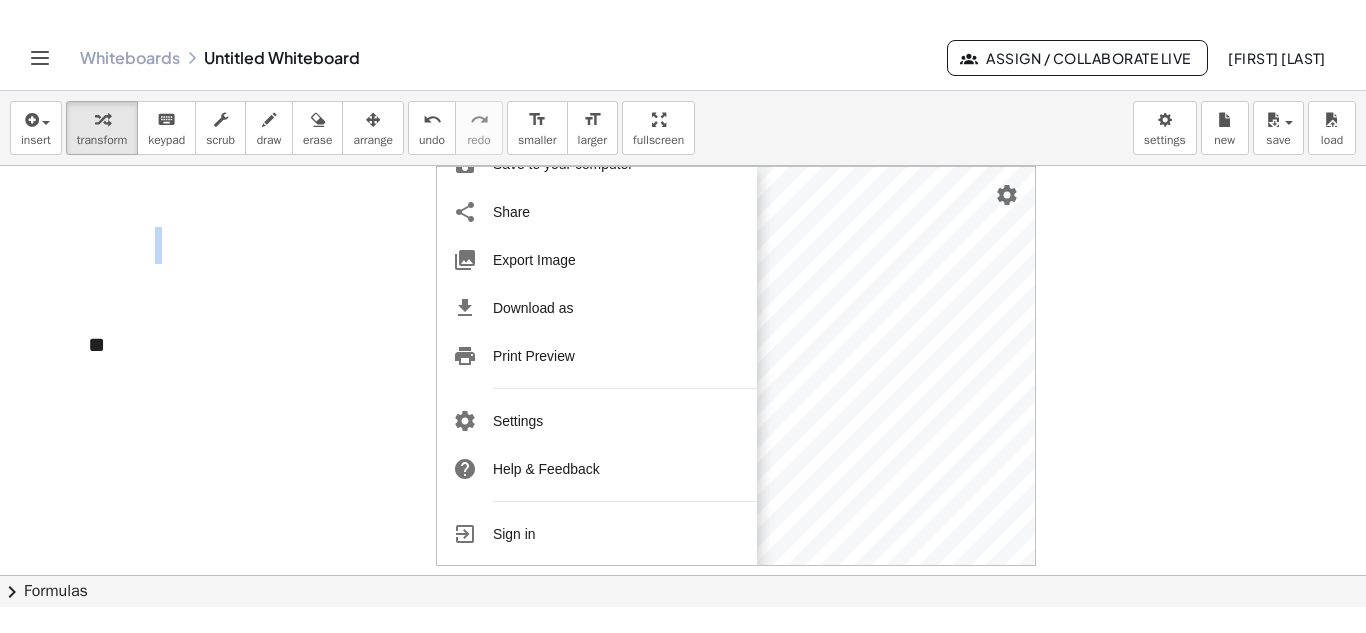 scroll, scrollTop: 0, scrollLeft: 0, axis: both 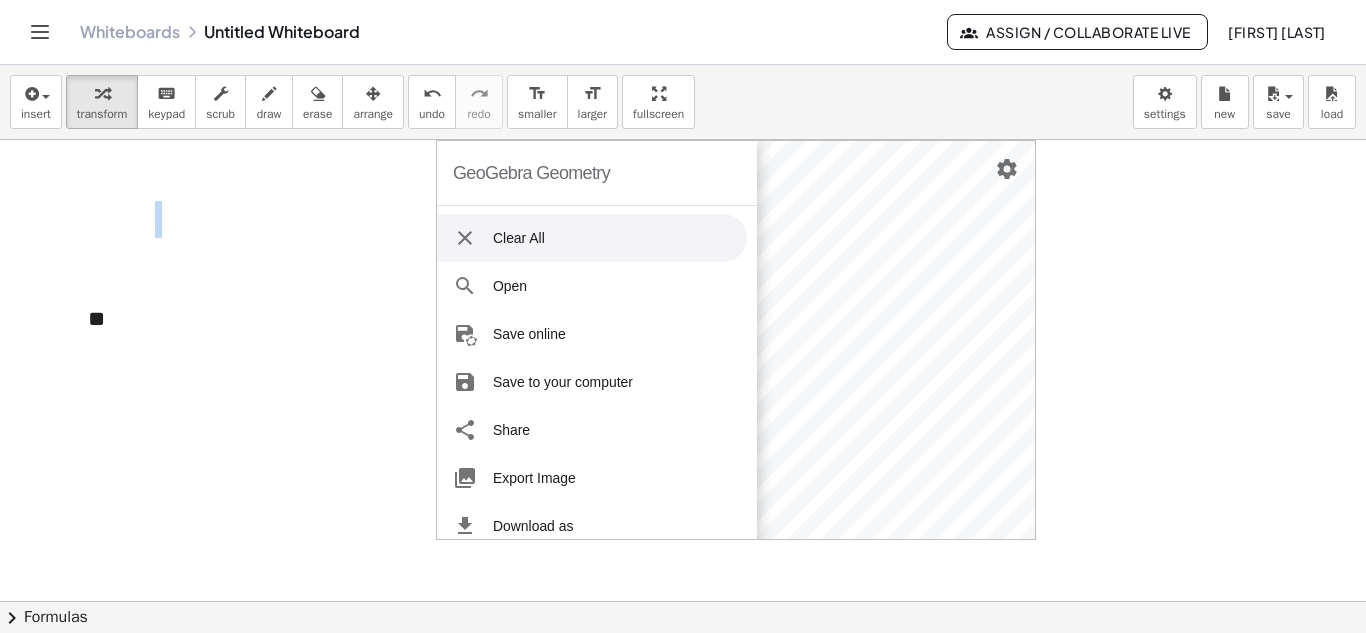 click at bounding box center (465, 238) 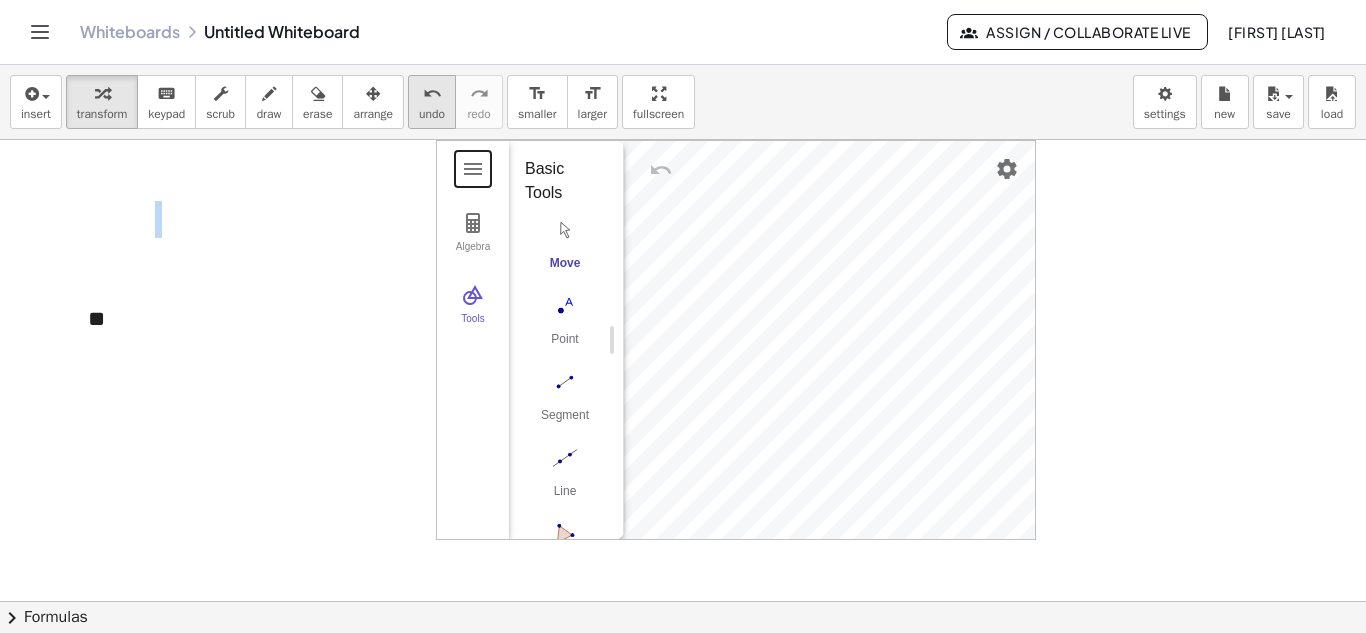 click on "undo" at bounding box center (432, 114) 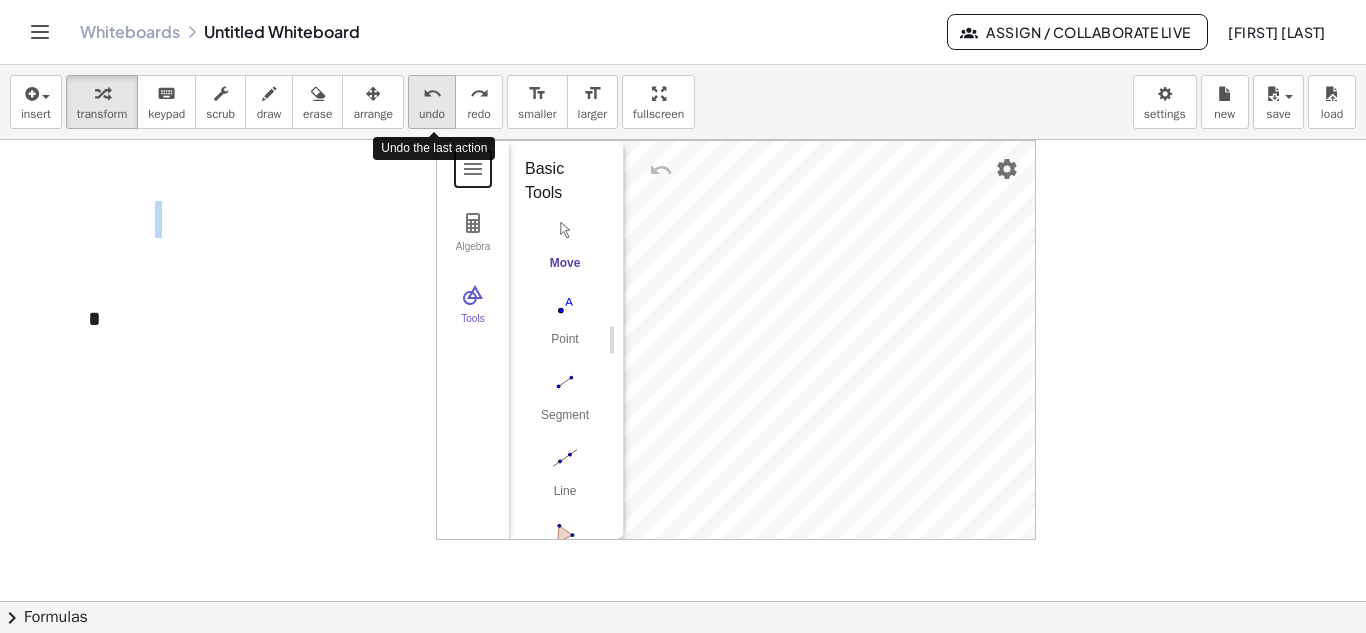 click on "undo" at bounding box center [432, 114] 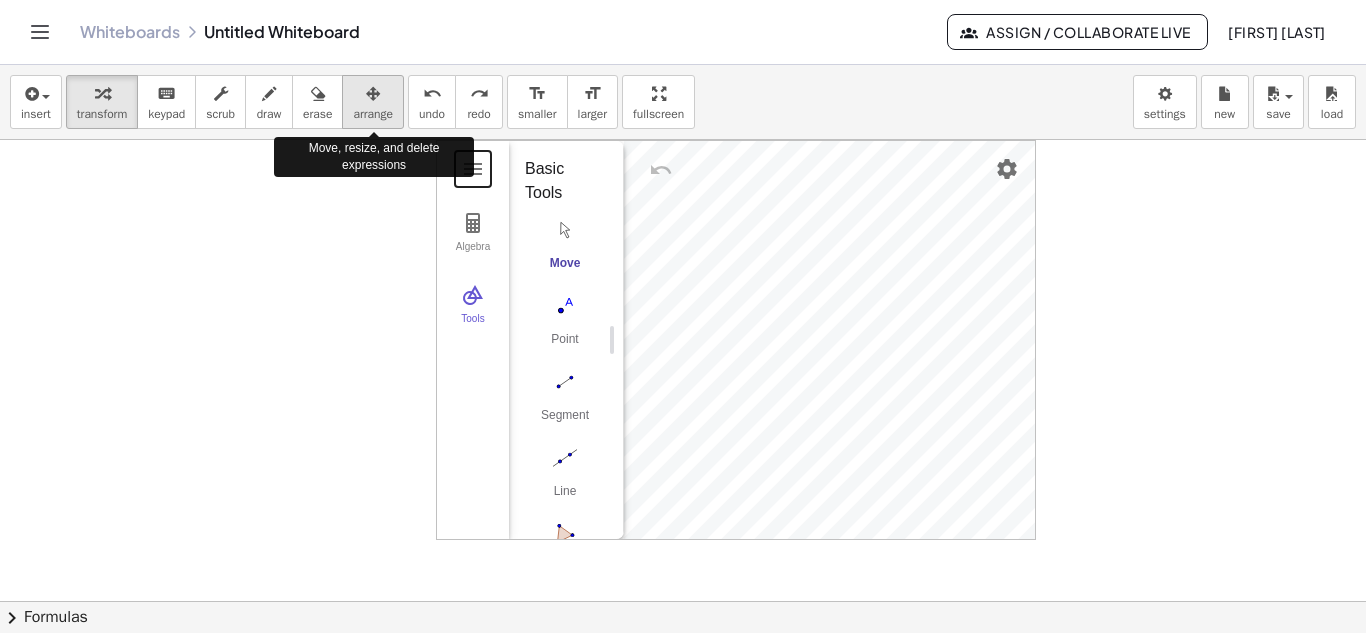 click at bounding box center [373, 94] 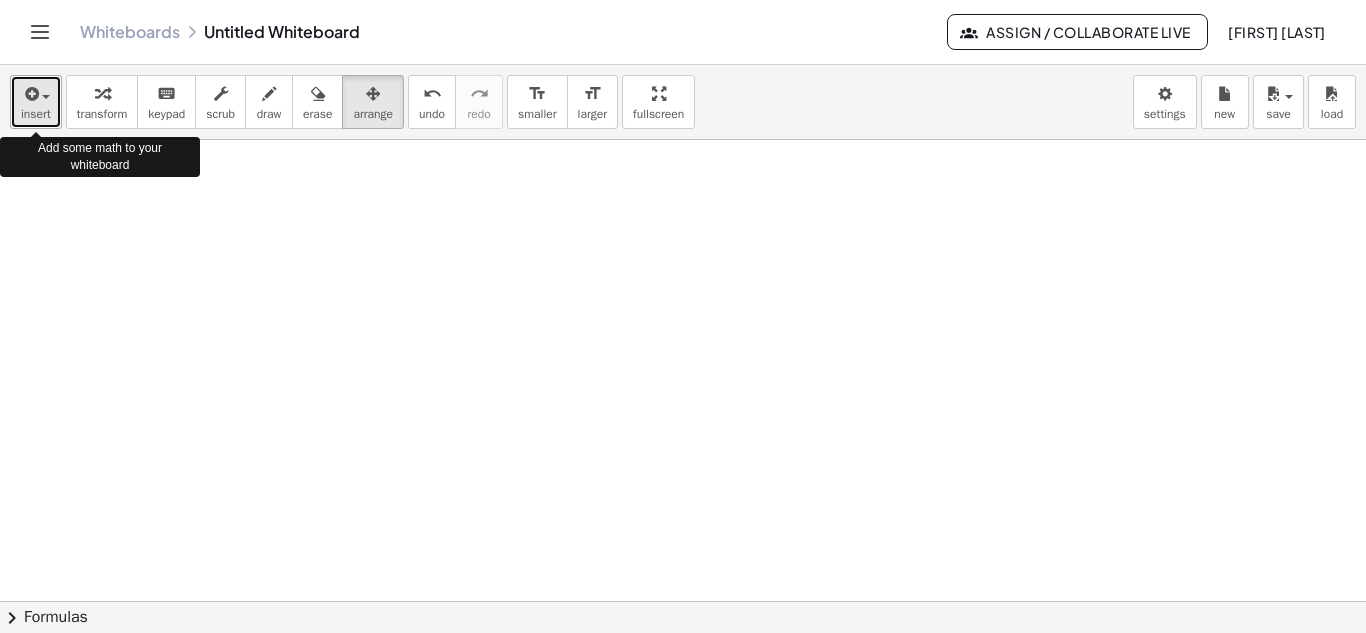 click at bounding box center [46, 97] 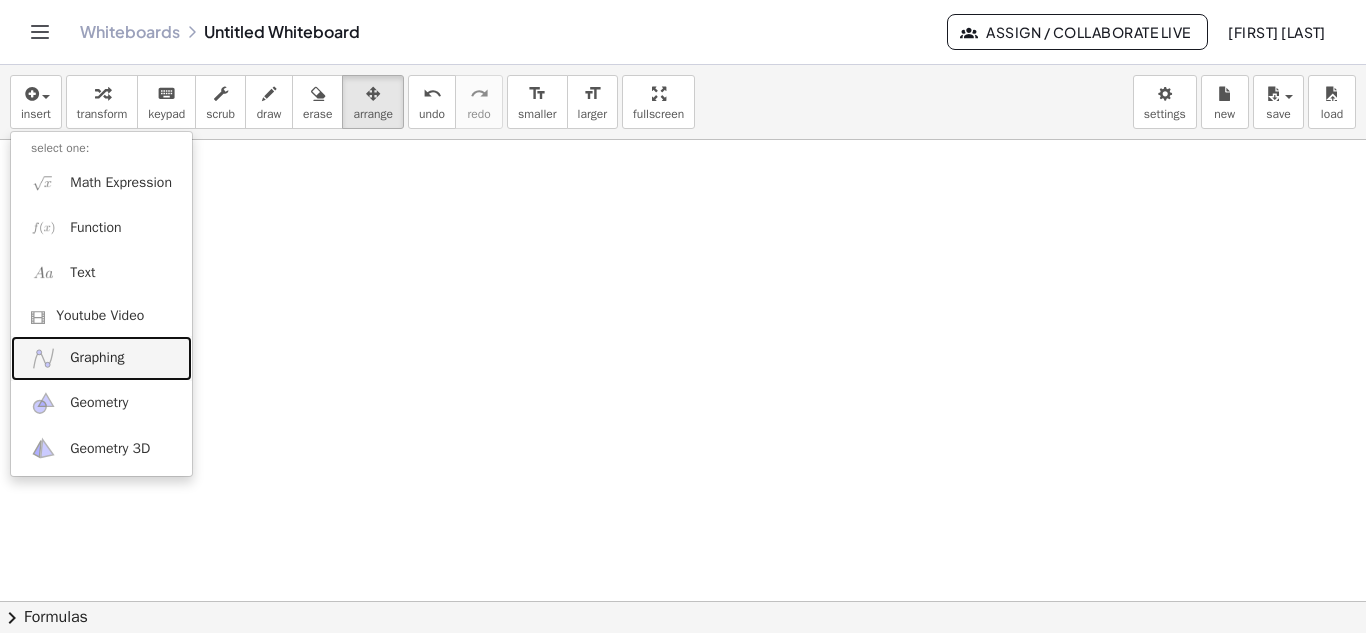 click on "Graphing" at bounding box center (97, 358) 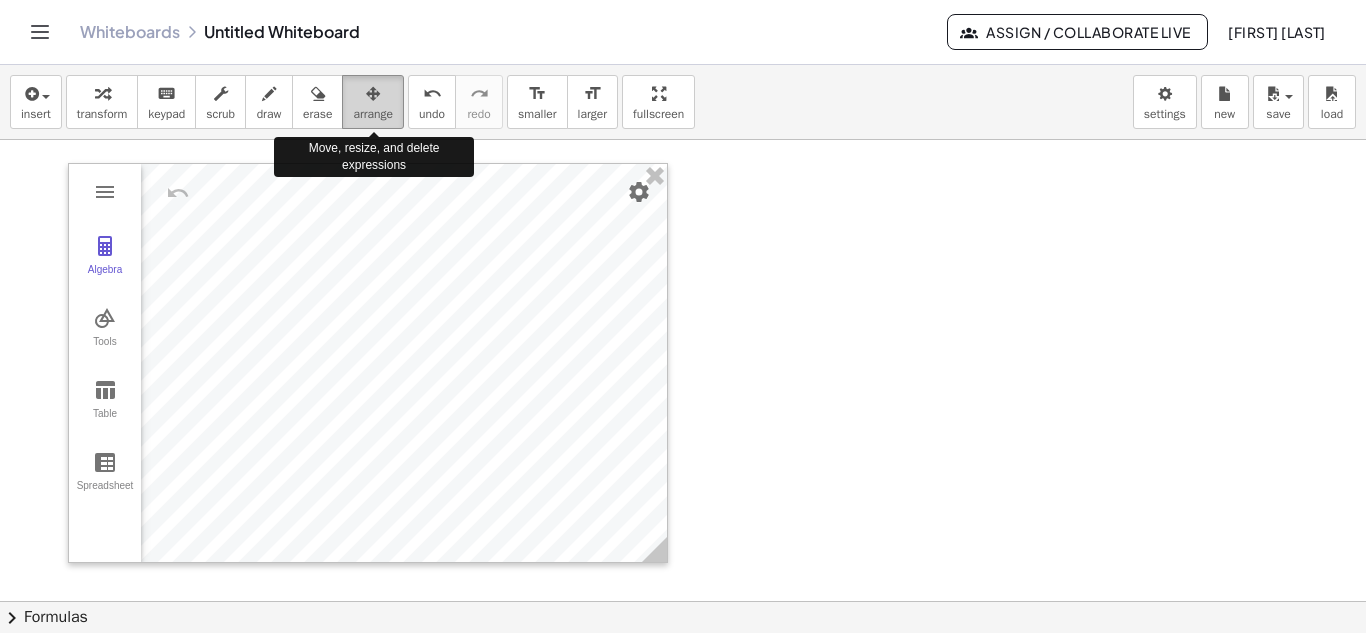 click at bounding box center [373, 94] 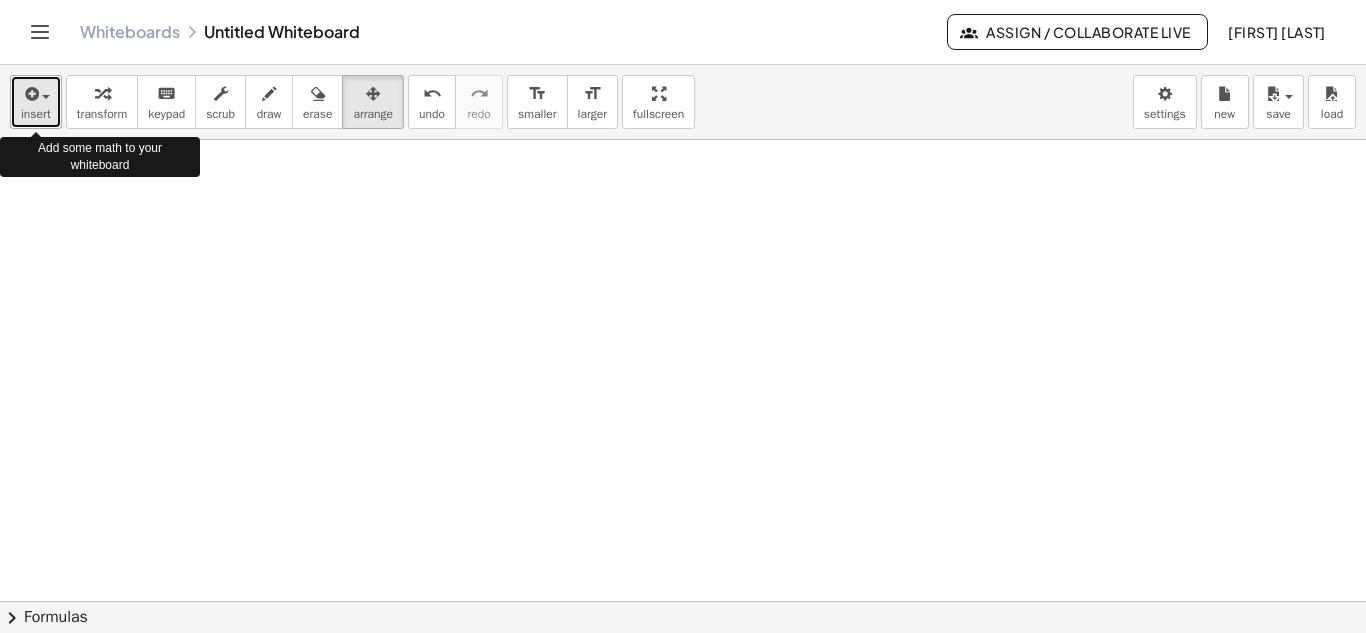click at bounding box center [36, 93] 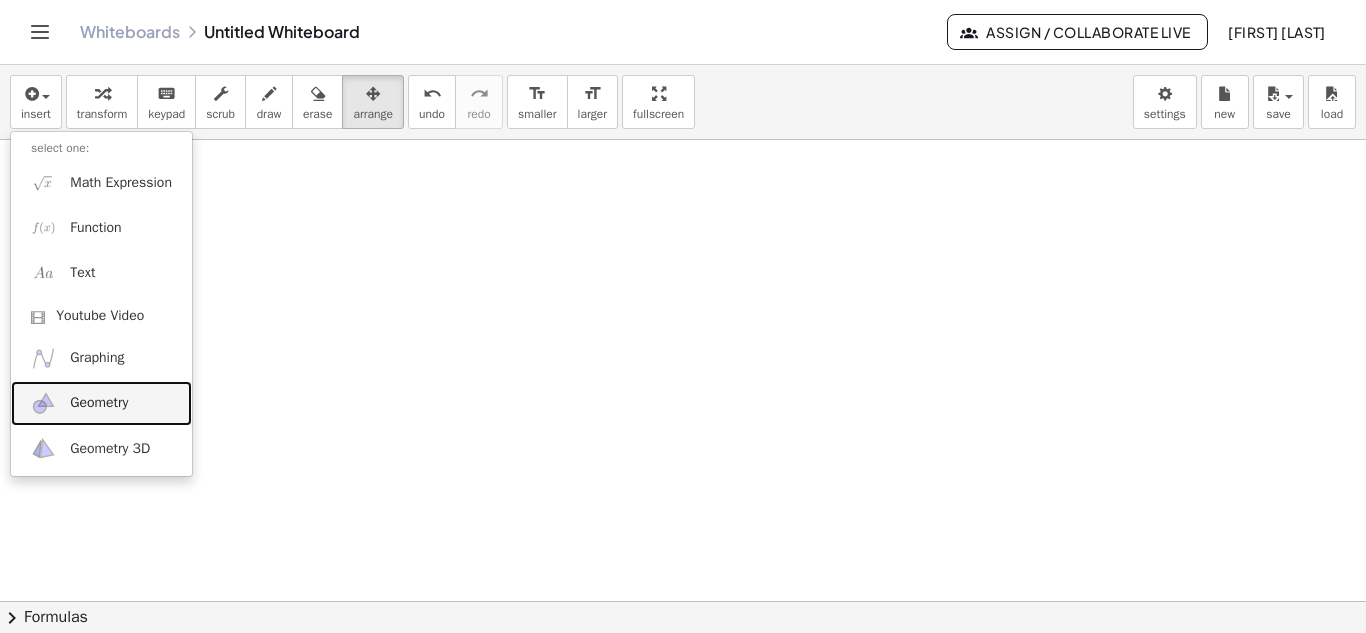 click on "Geometry" at bounding box center (99, 403) 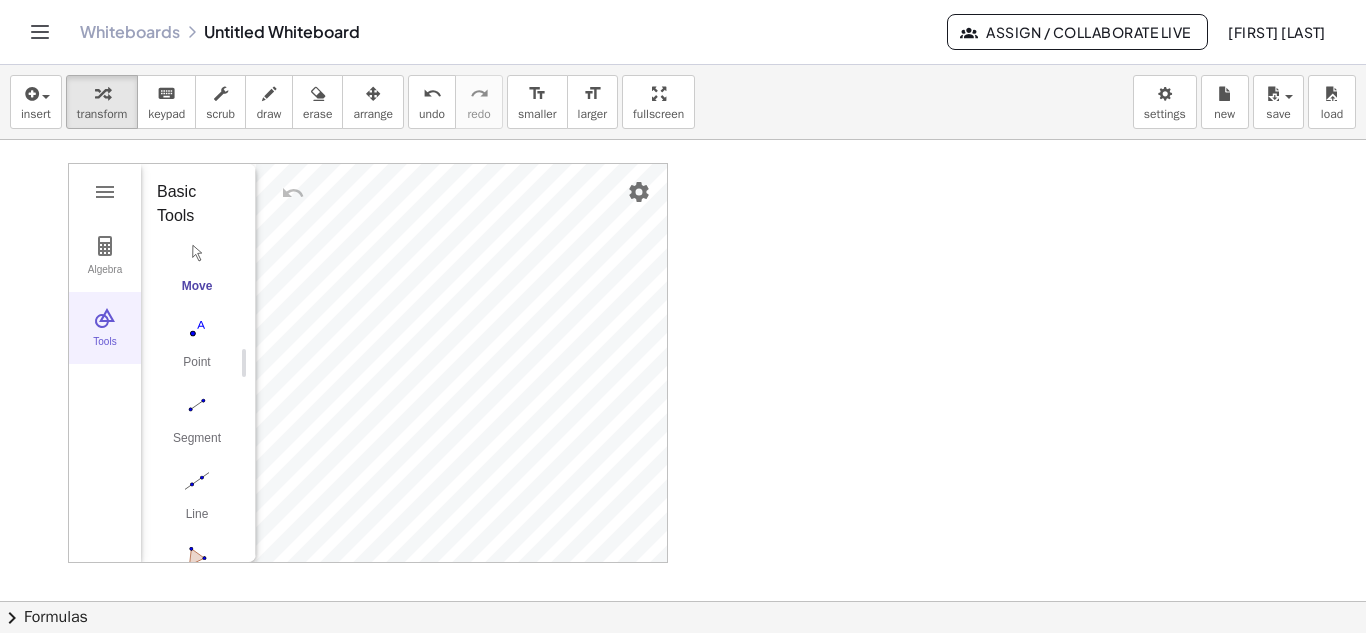 click at bounding box center (105, 318) 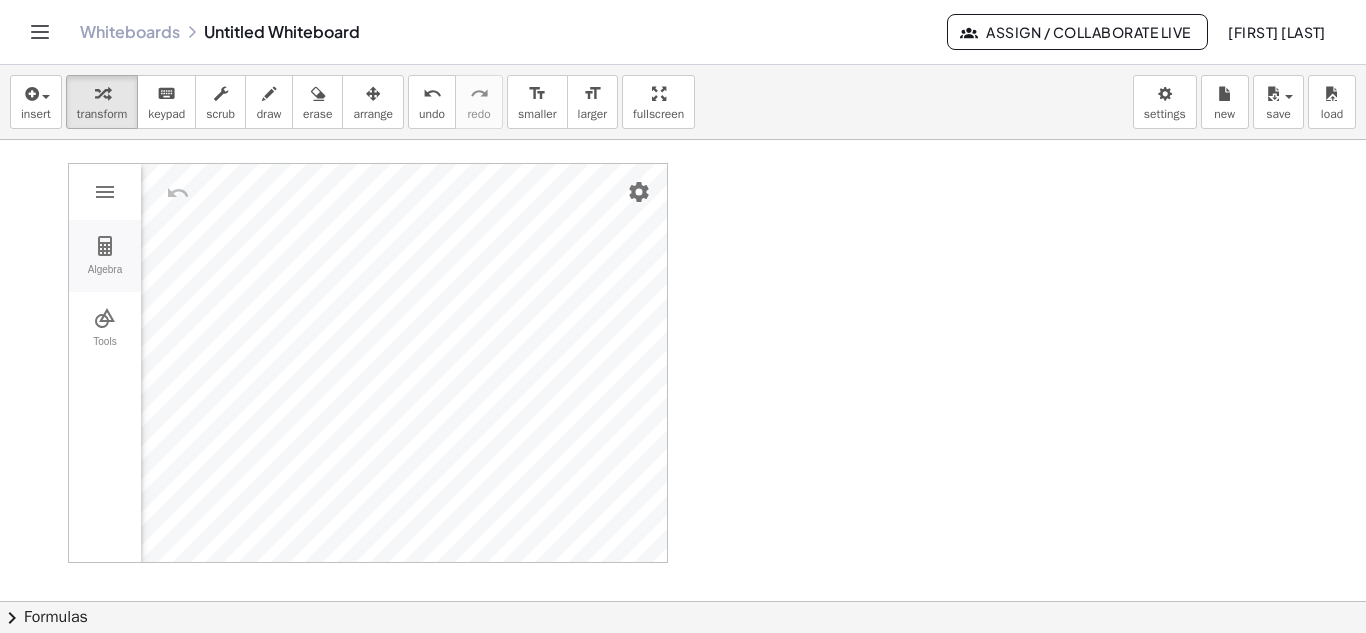 click at bounding box center (105, 246) 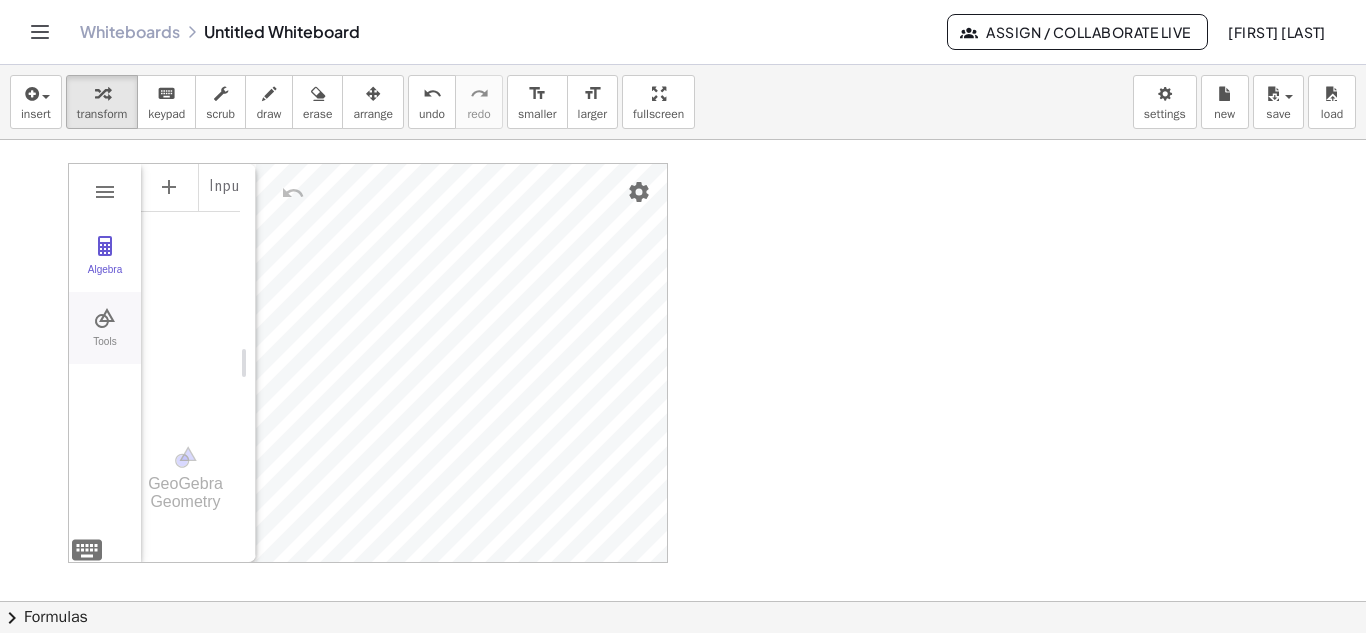 click at bounding box center [105, 318] 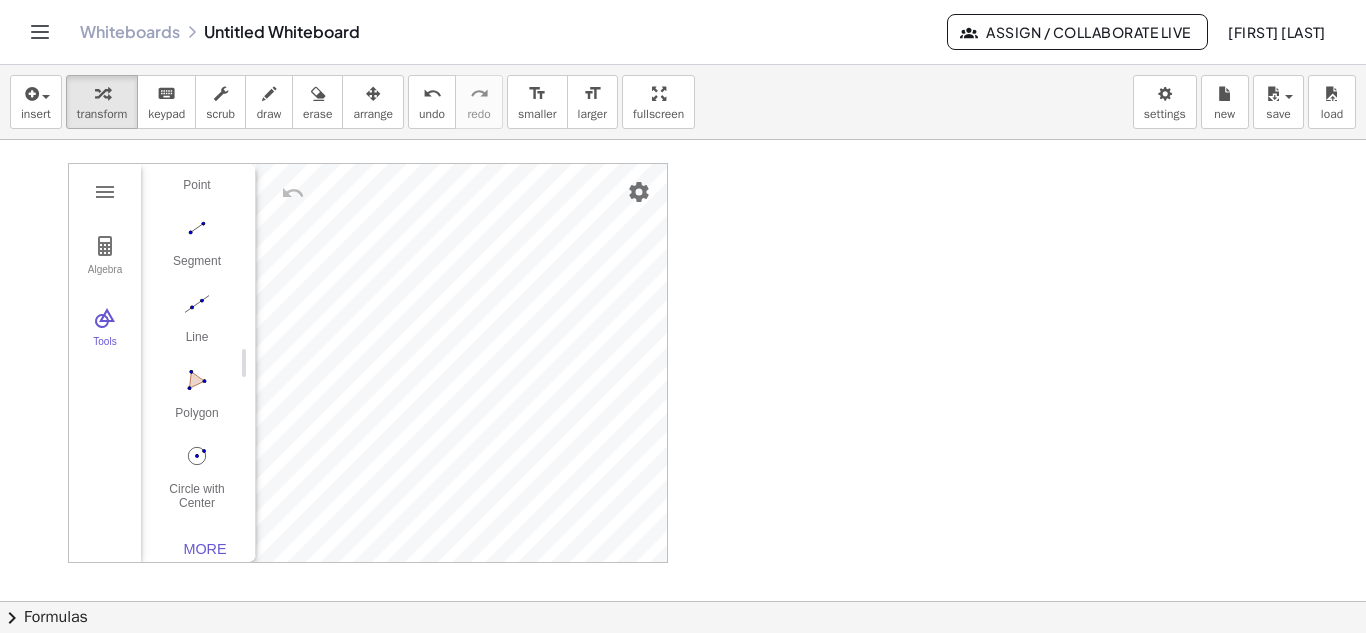 scroll, scrollTop: 206, scrollLeft: 0, axis: vertical 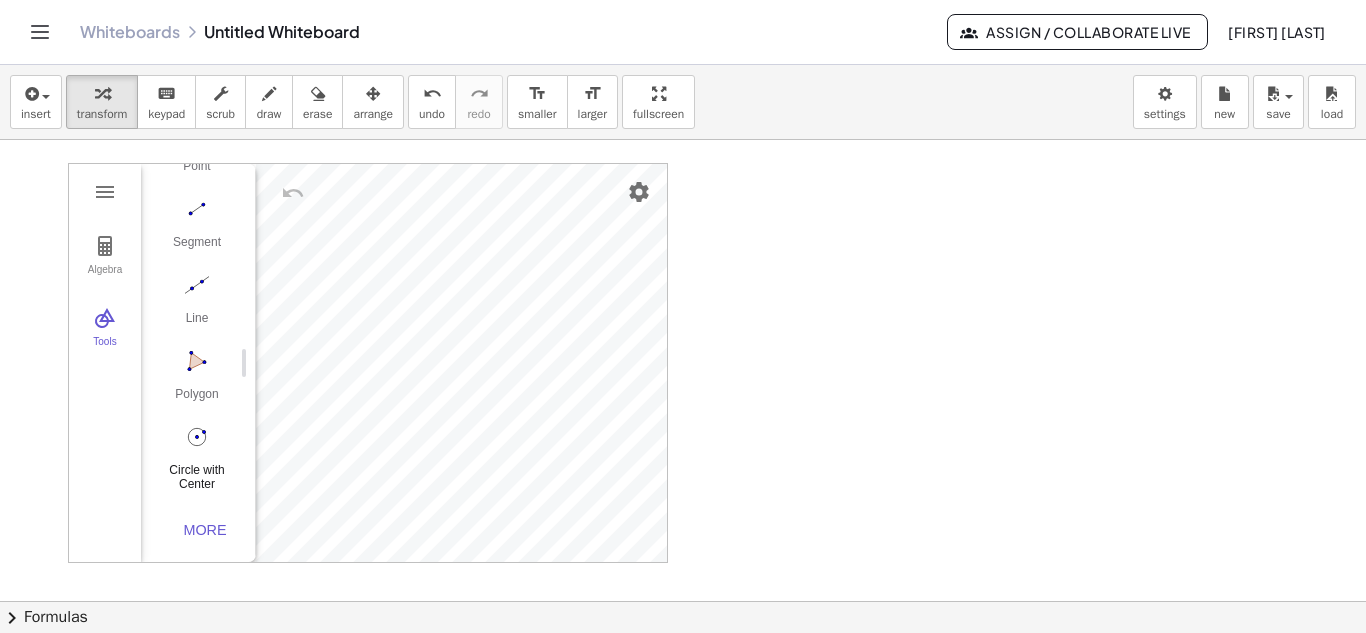 click at bounding box center [197, 437] 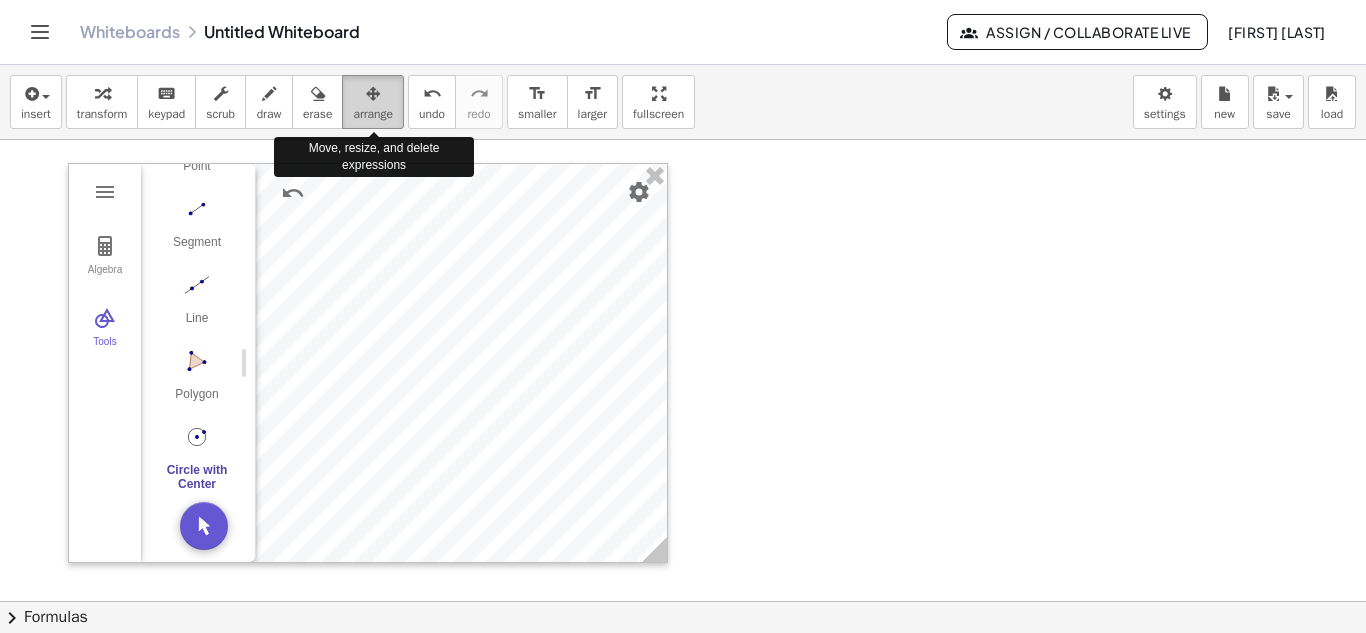 click at bounding box center (373, 94) 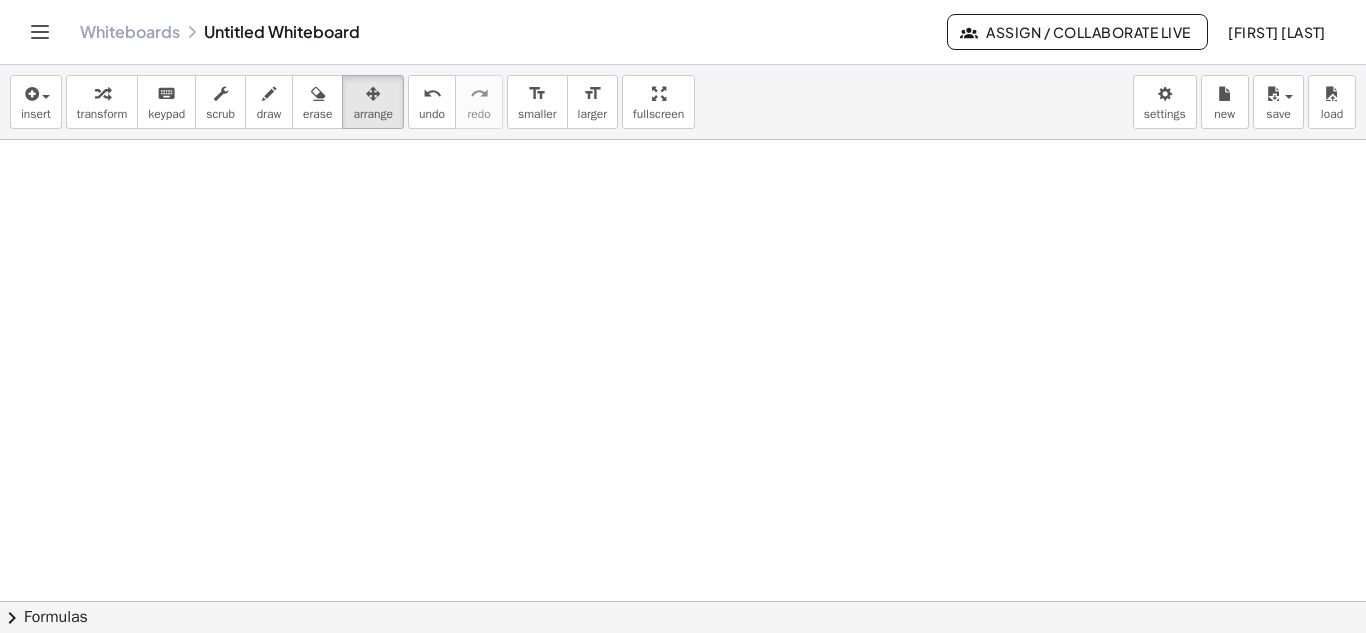 scroll, scrollTop: 463, scrollLeft: 0, axis: vertical 